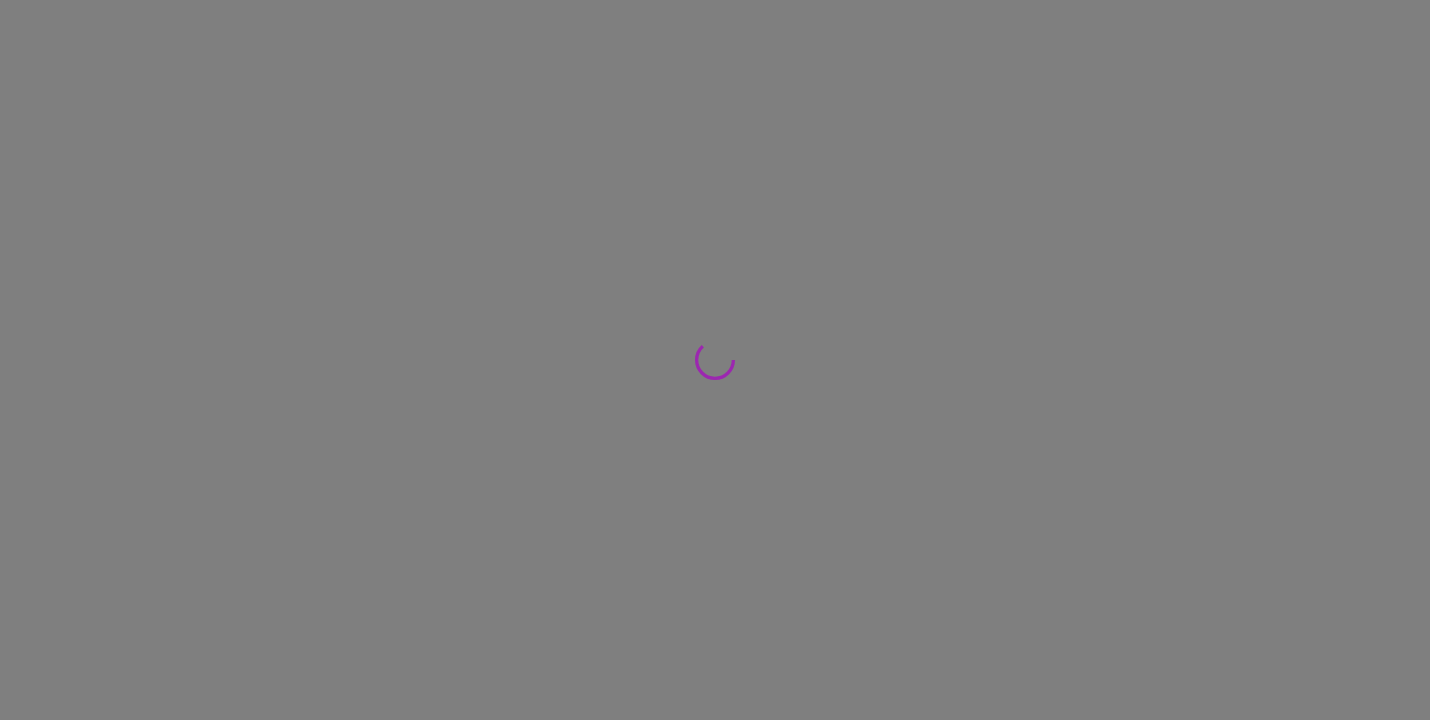 scroll, scrollTop: 0, scrollLeft: 0, axis: both 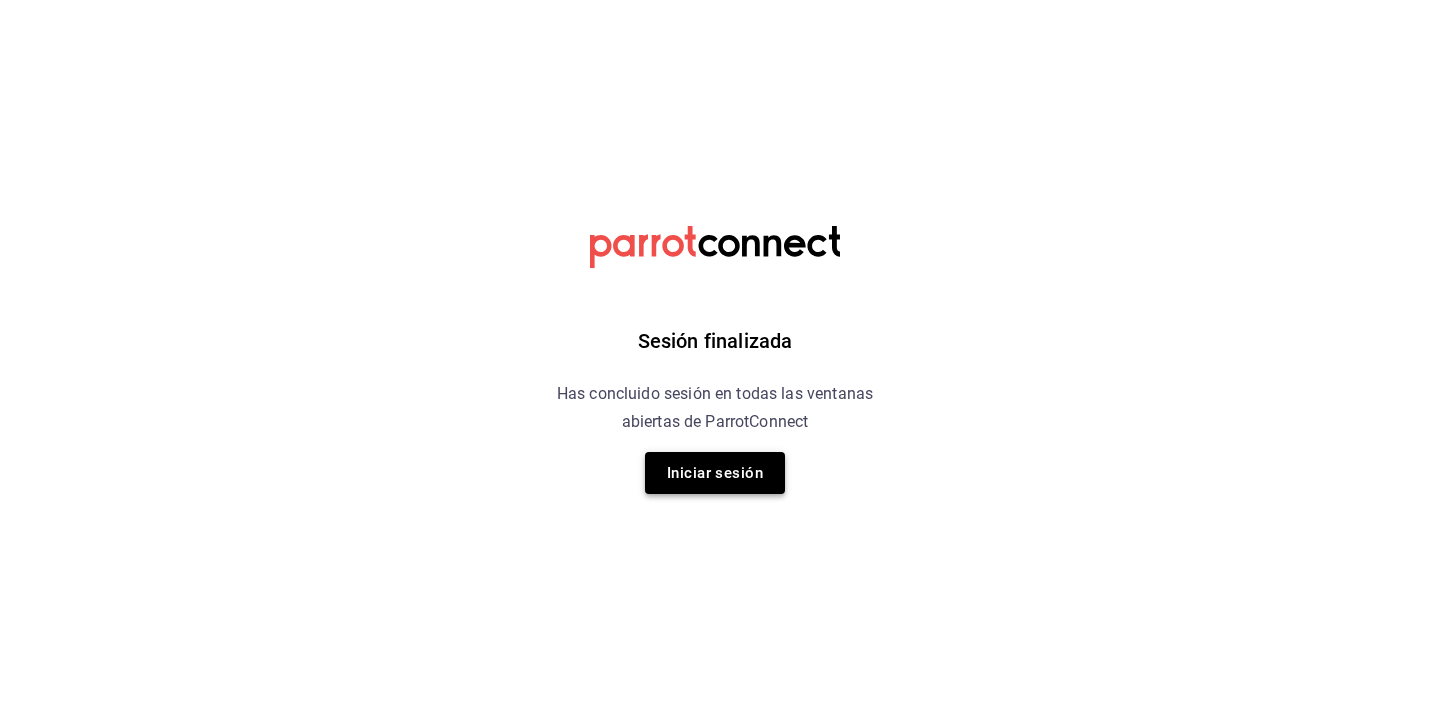 click on "Iniciar sesión" at bounding box center [715, 473] 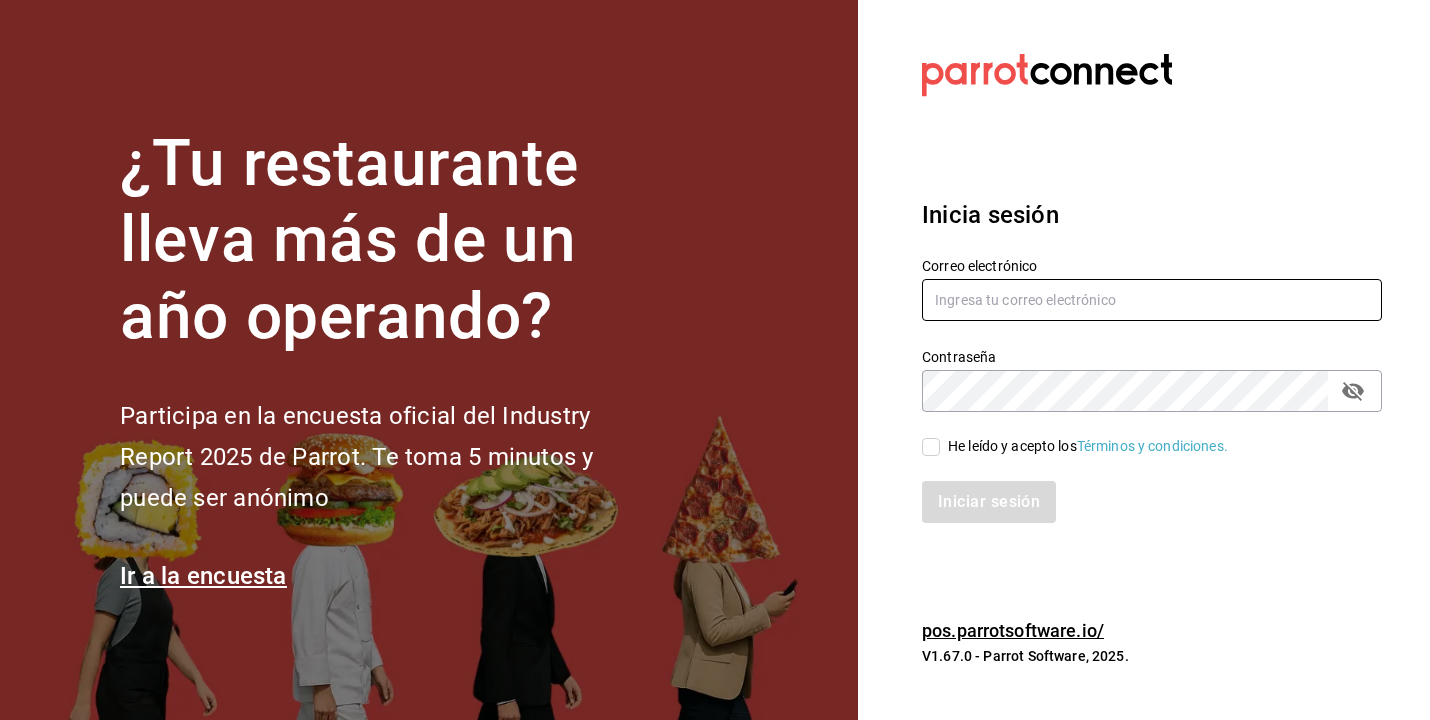 type on "[USERNAME]@example.com" 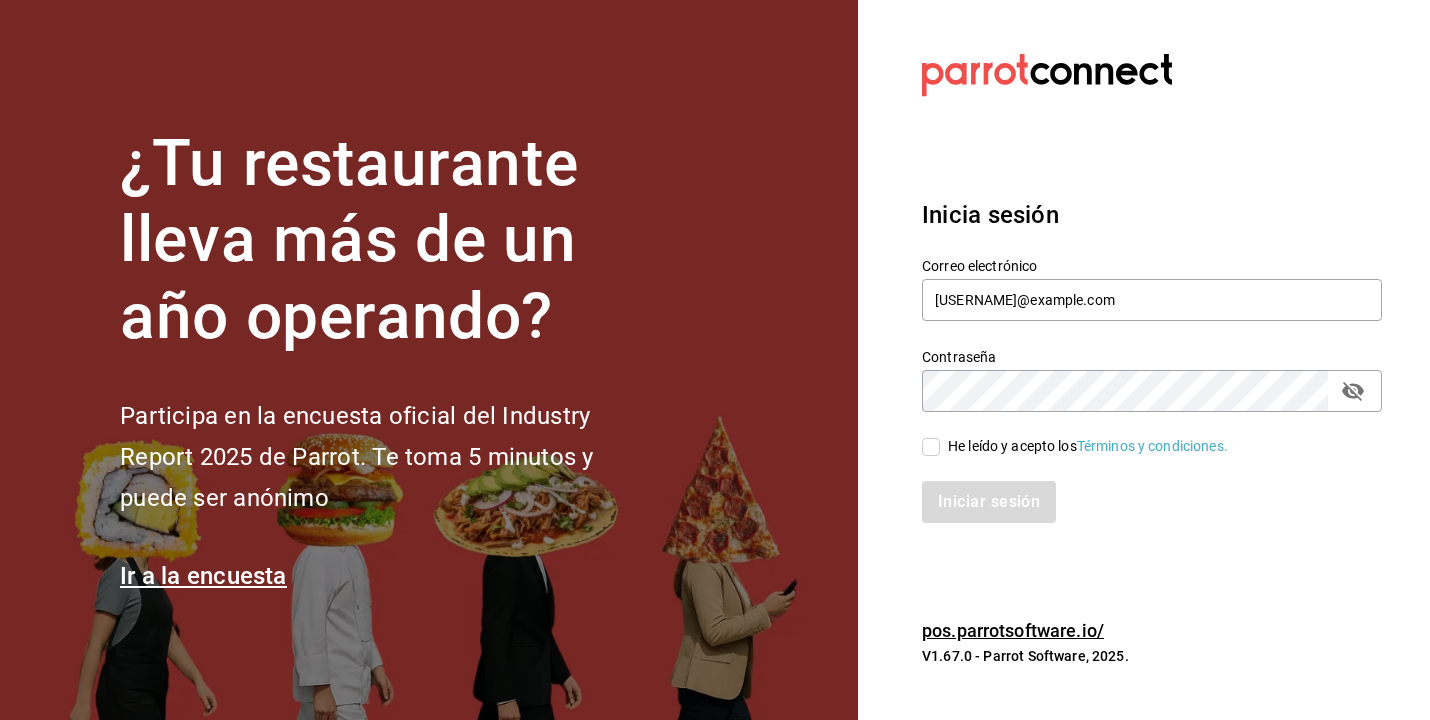 click on "He leído y acepto los  Términos y condiciones." at bounding box center [1088, 446] 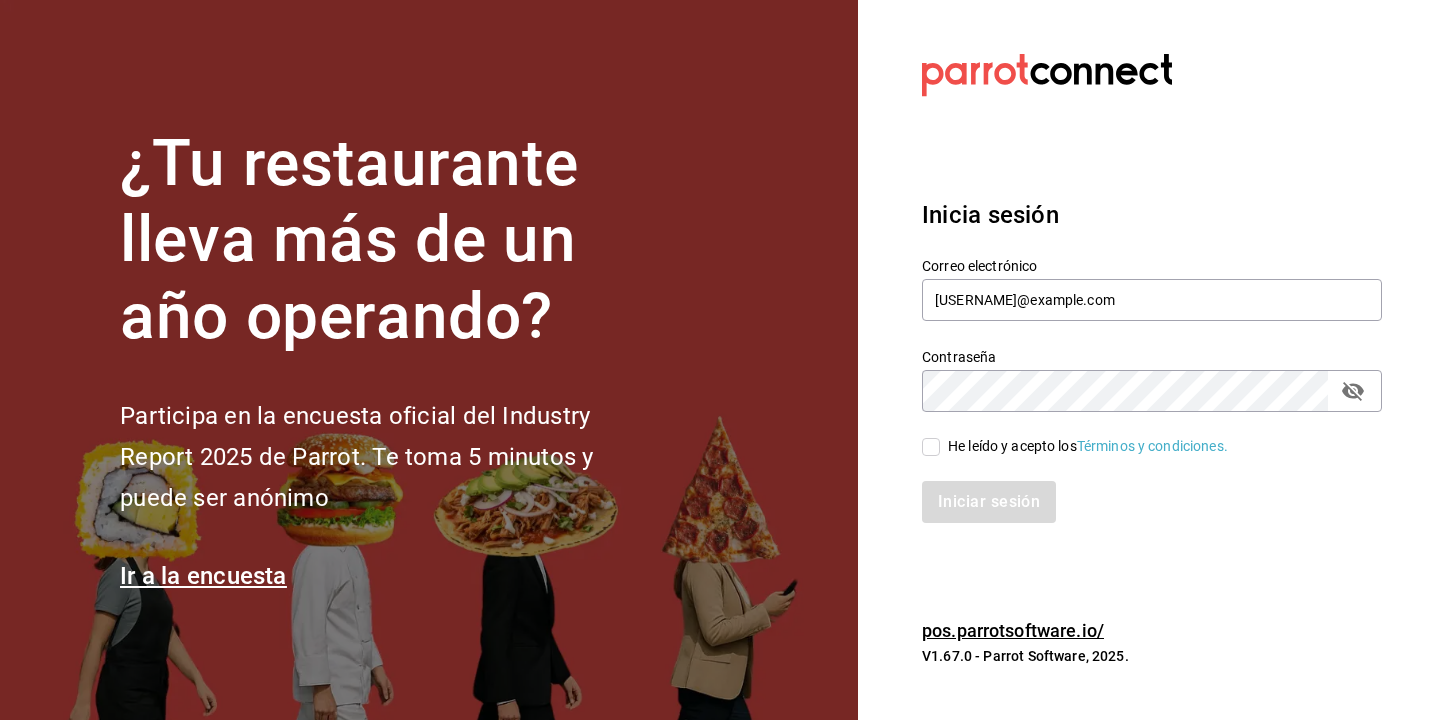 checkbox on "true" 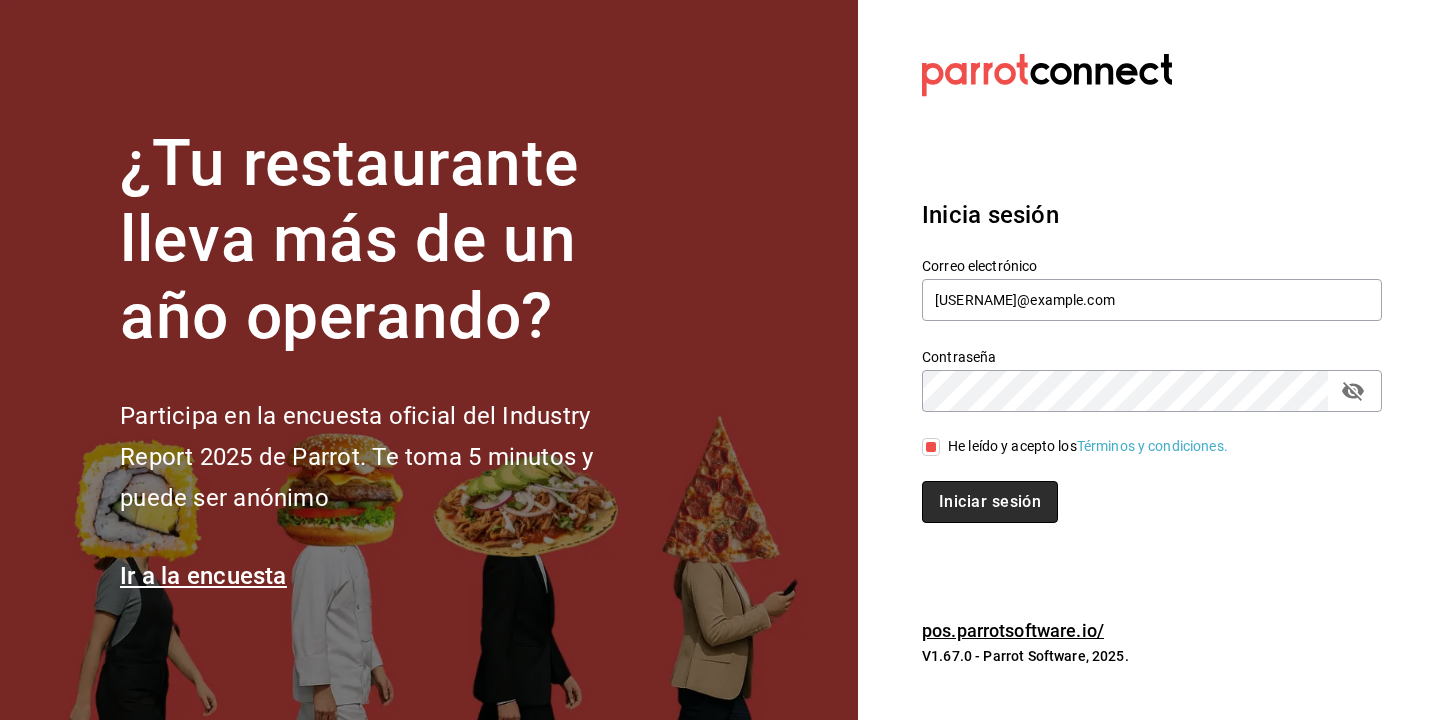 click on "Iniciar sesión" at bounding box center [990, 502] 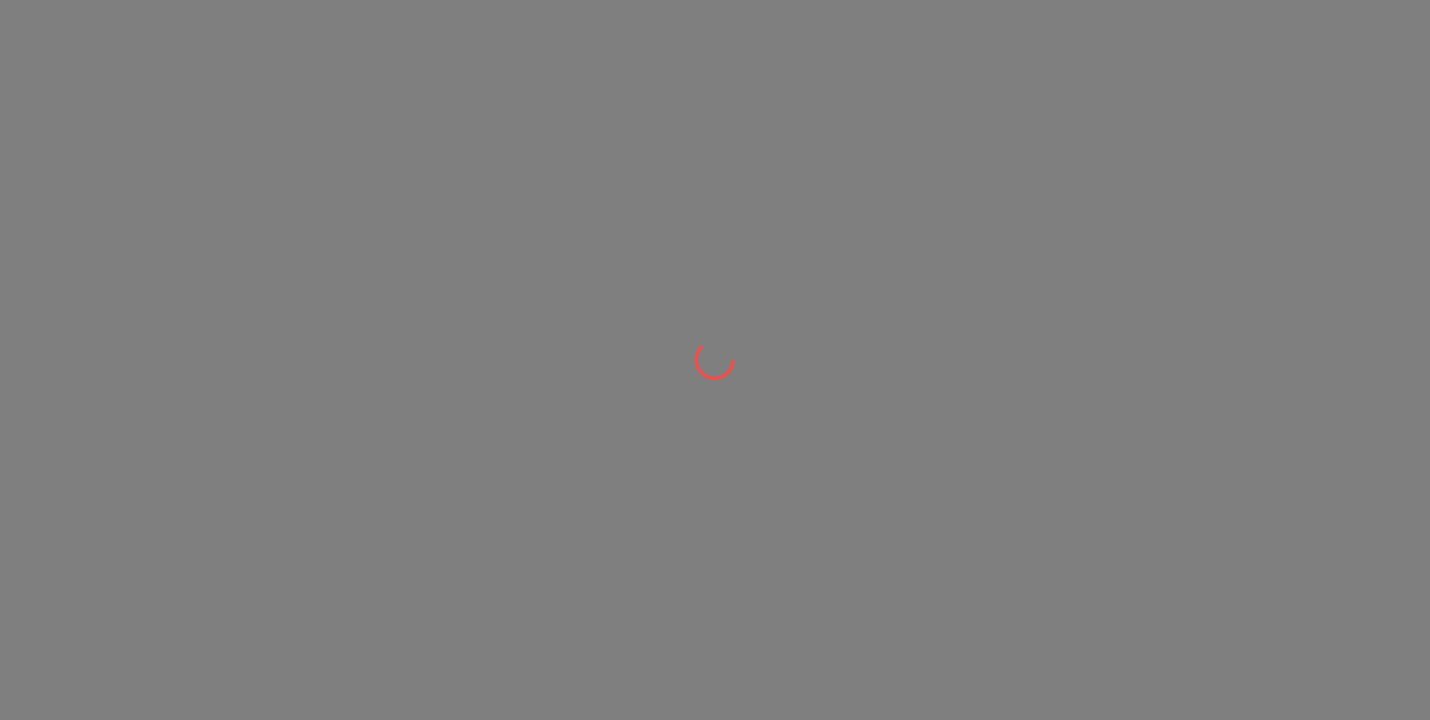 scroll, scrollTop: 0, scrollLeft: 0, axis: both 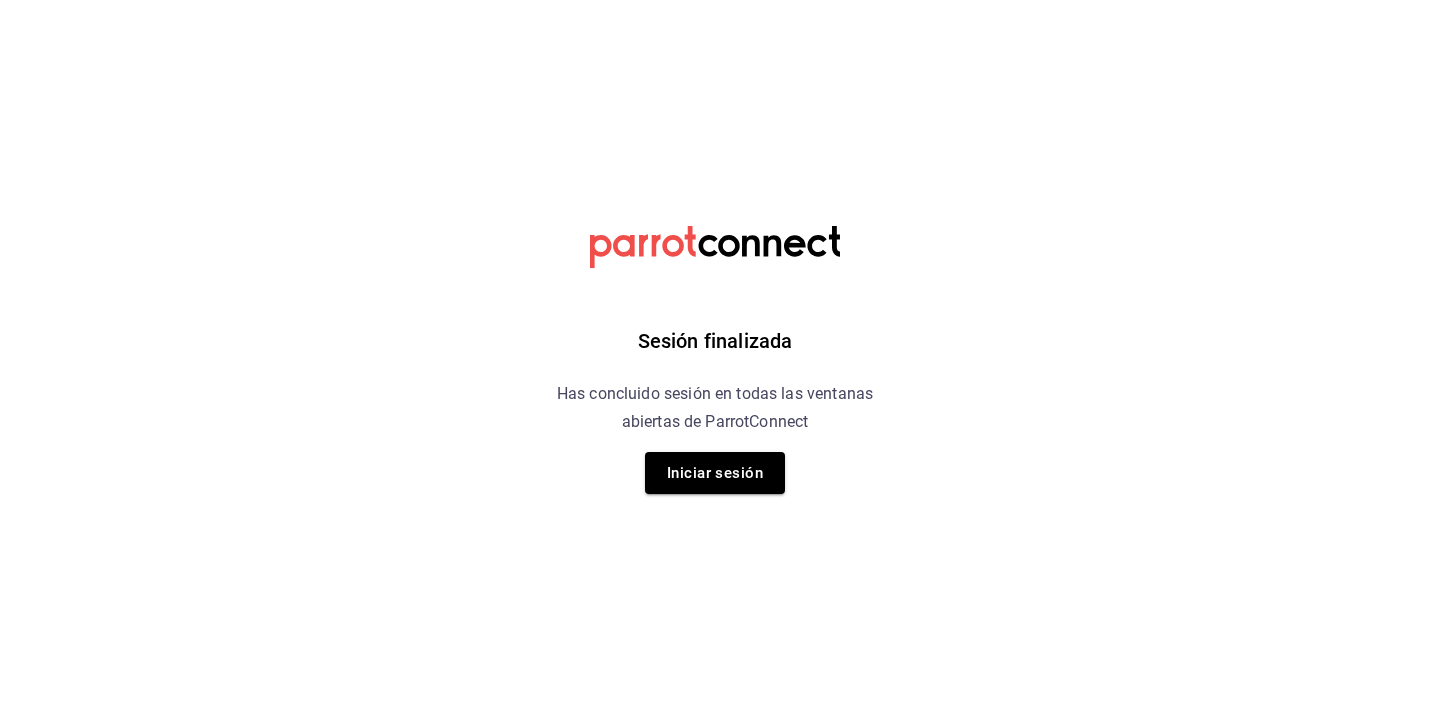 click on "Sesión finalizada Has concluido sesión en todas las ventanas abiertas de ParrotConnect Iniciar sesión" at bounding box center [715, 360] 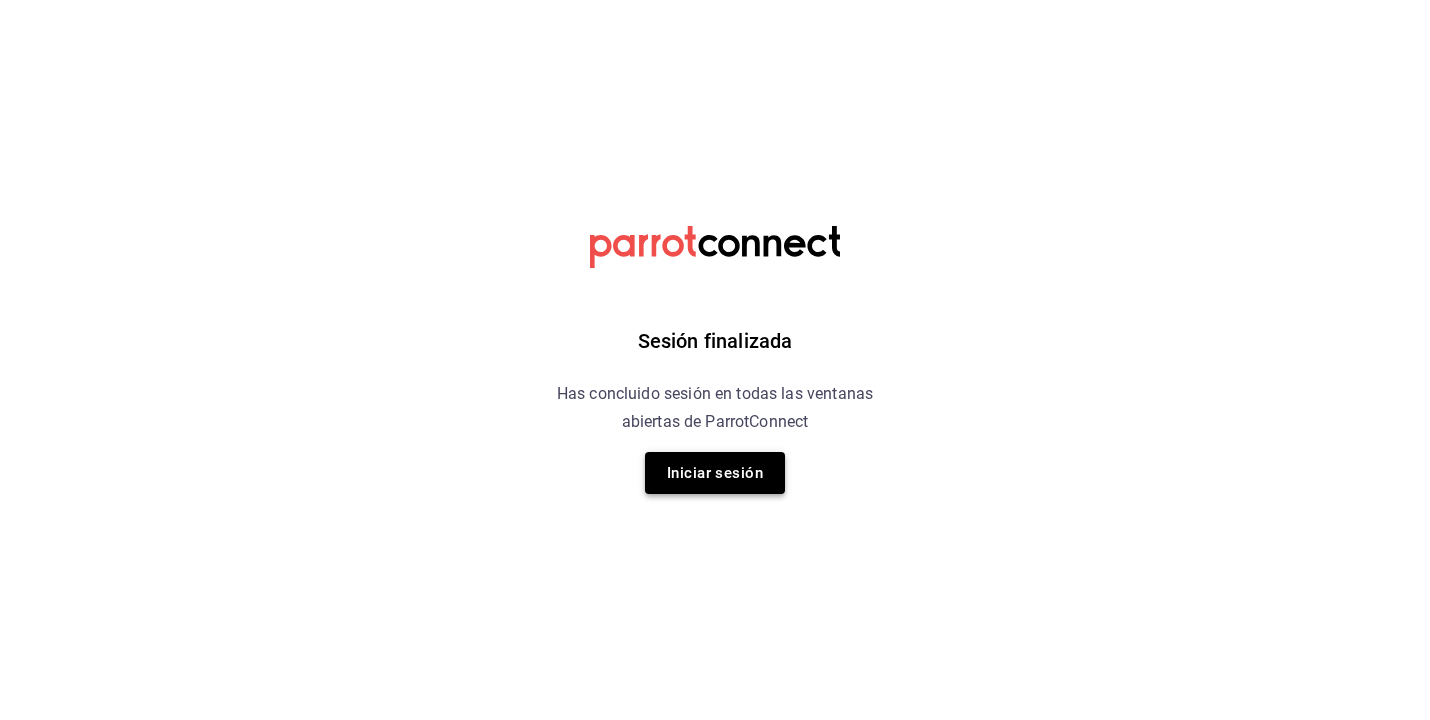 click on "Iniciar sesión" at bounding box center [715, 473] 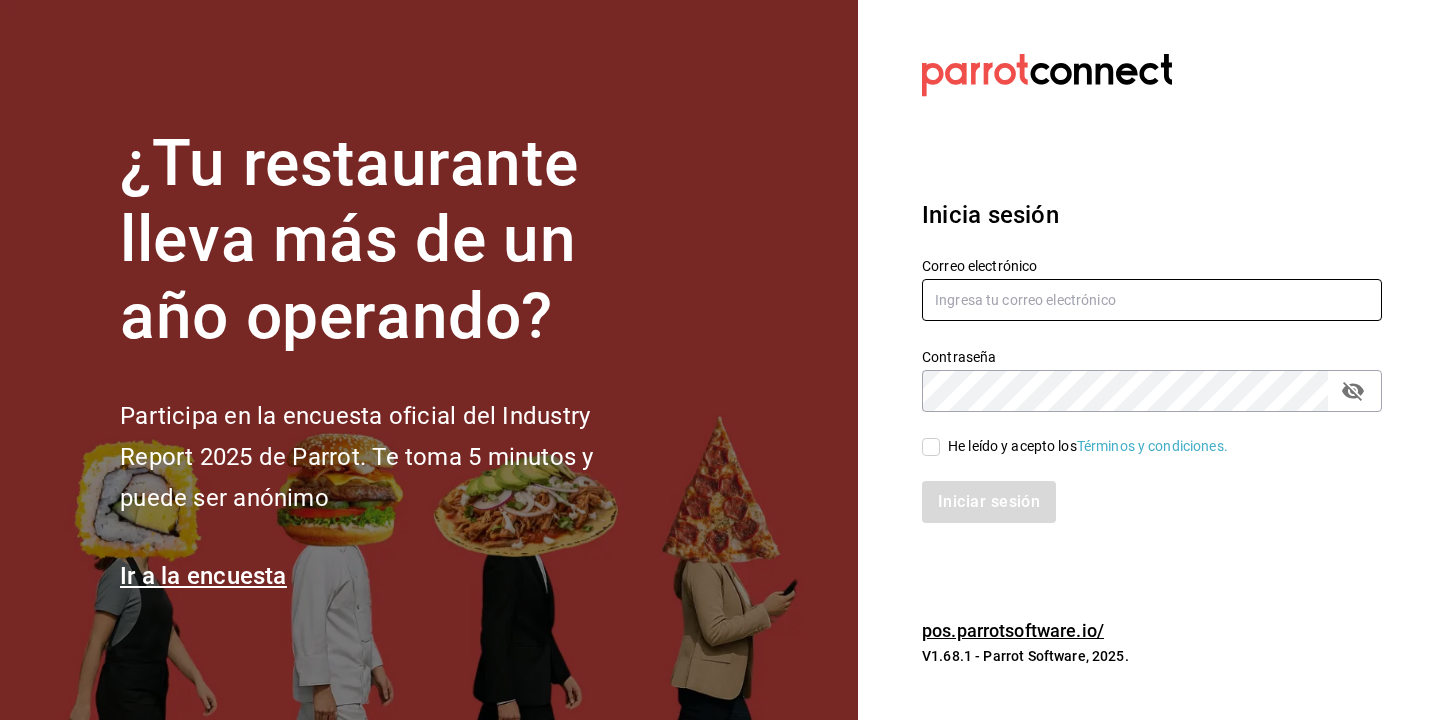 type on "juancarlososornio@hotmail.com" 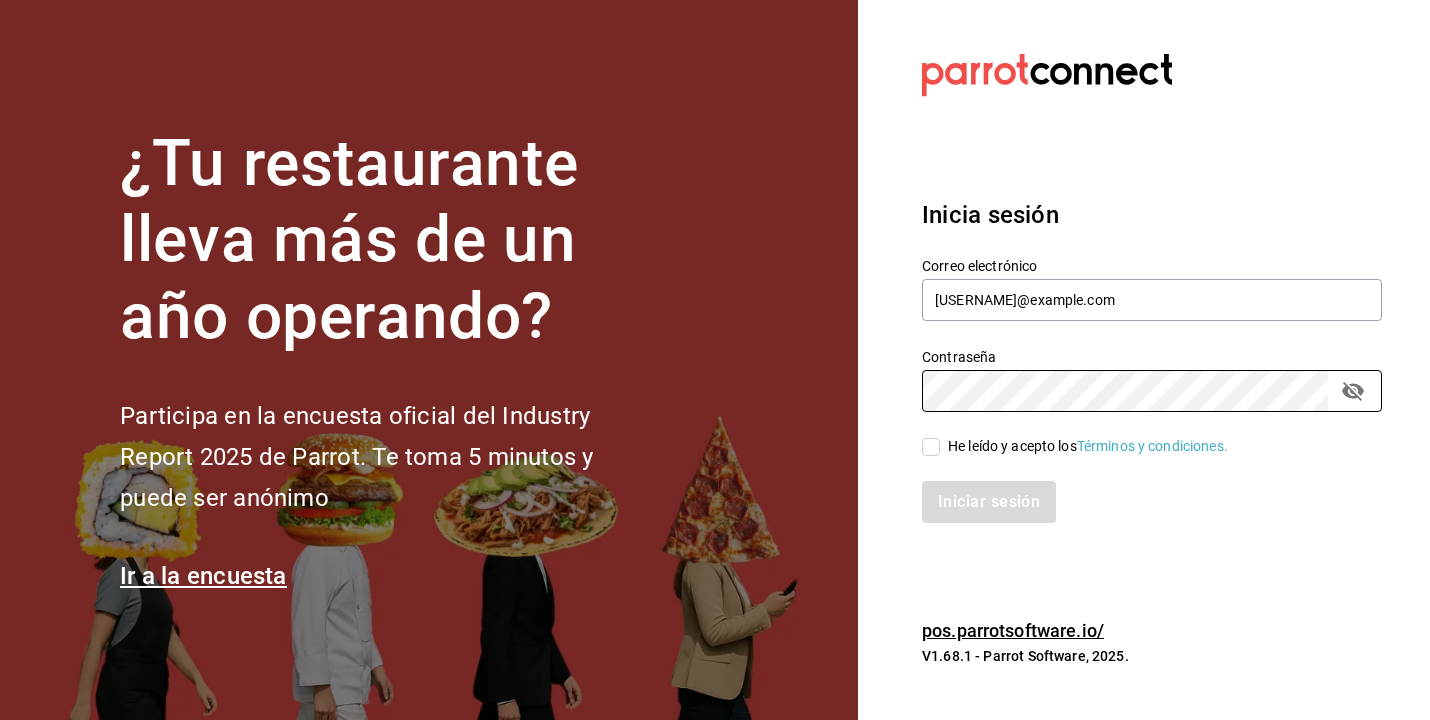 click on "He leído y acepto los  Términos y condiciones." at bounding box center [931, 447] 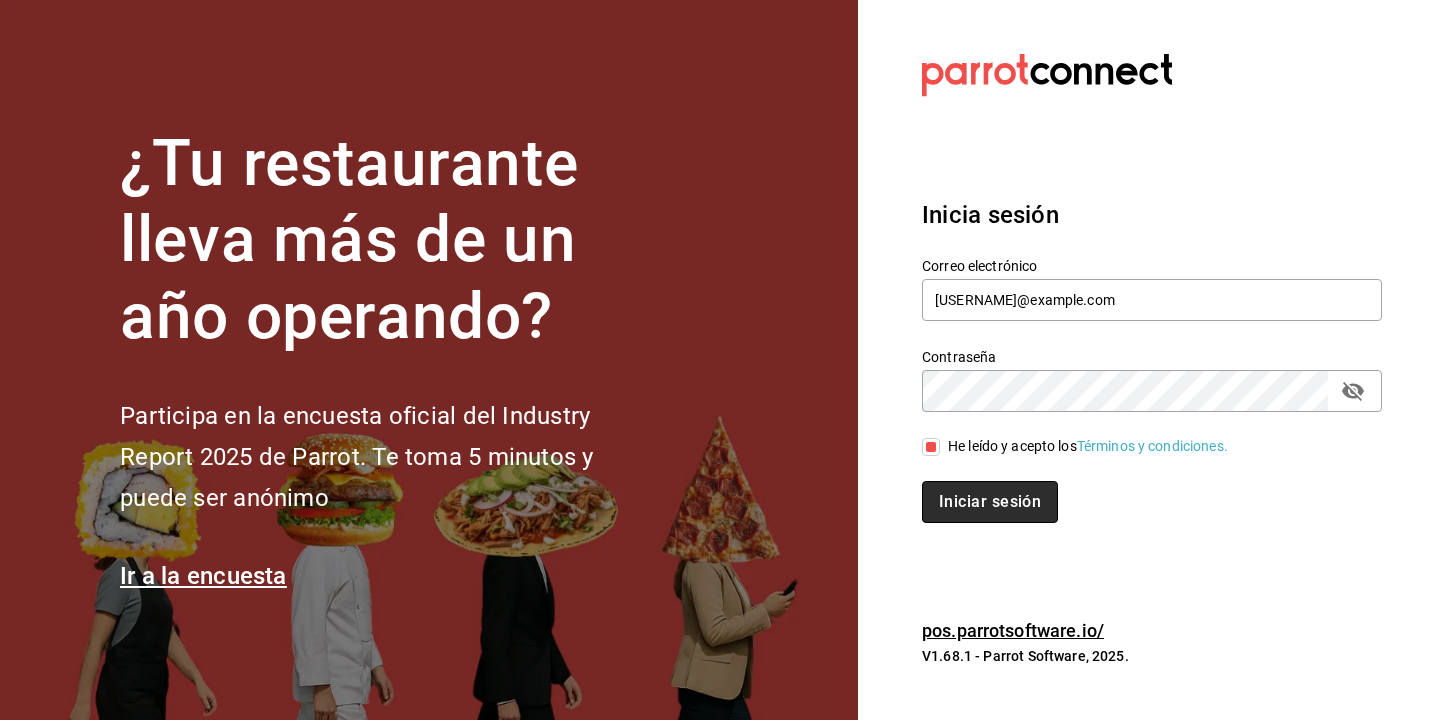 click on "Iniciar sesión" at bounding box center [990, 502] 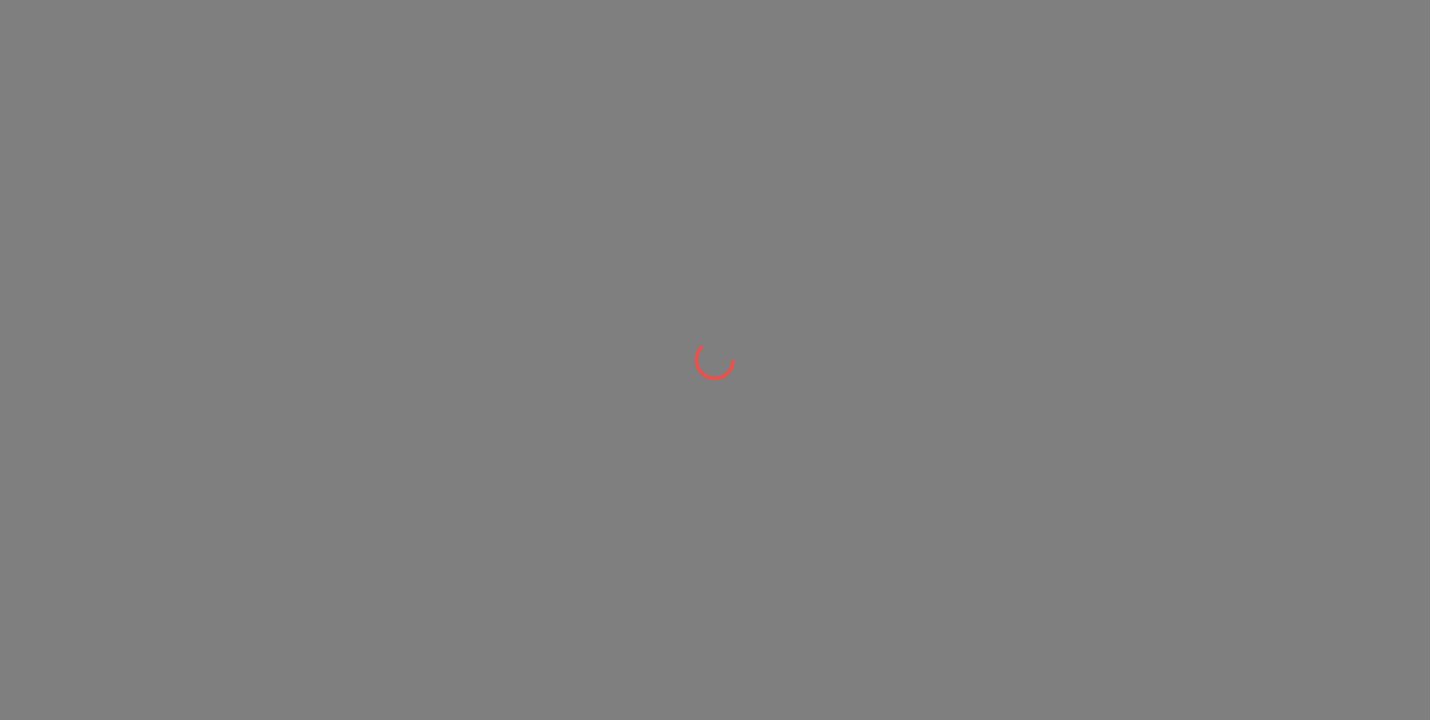 scroll, scrollTop: 0, scrollLeft: 0, axis: both 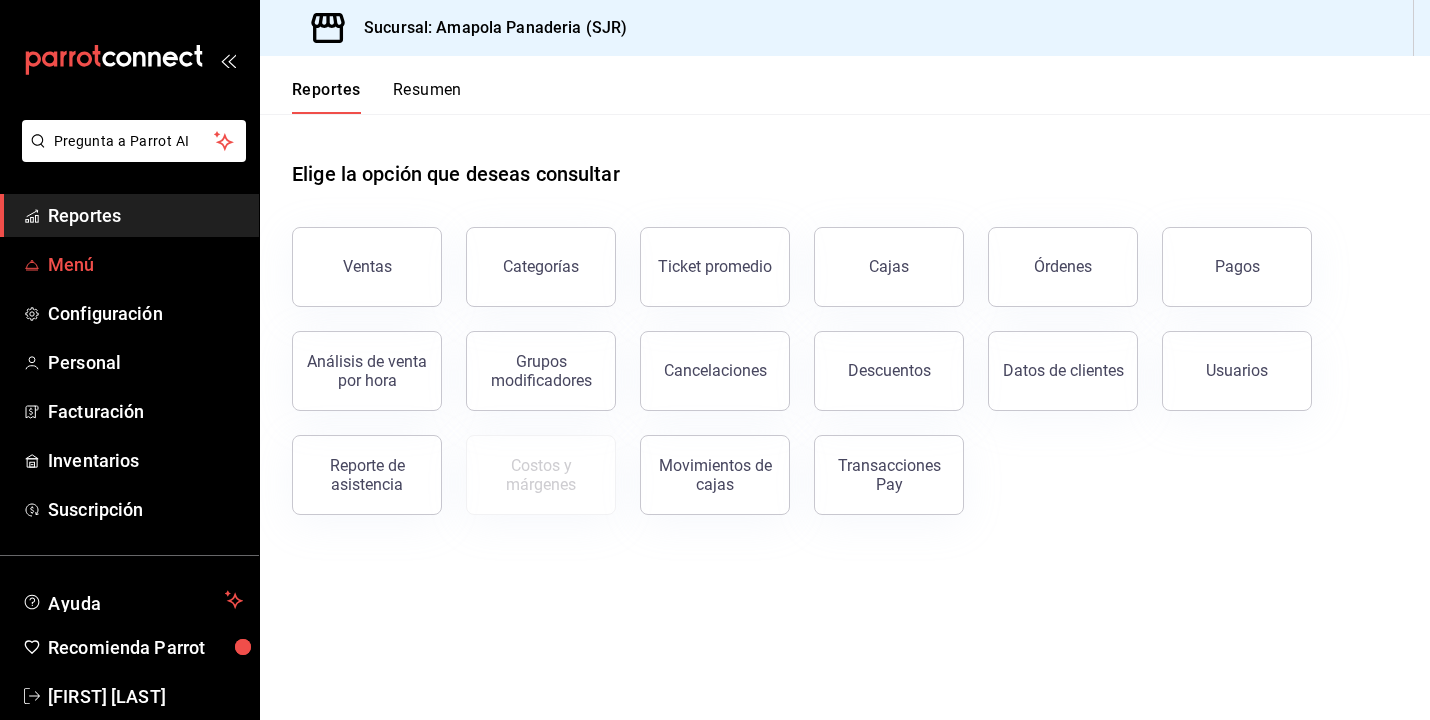 click on "Menú" at bounding box center [145, 264] 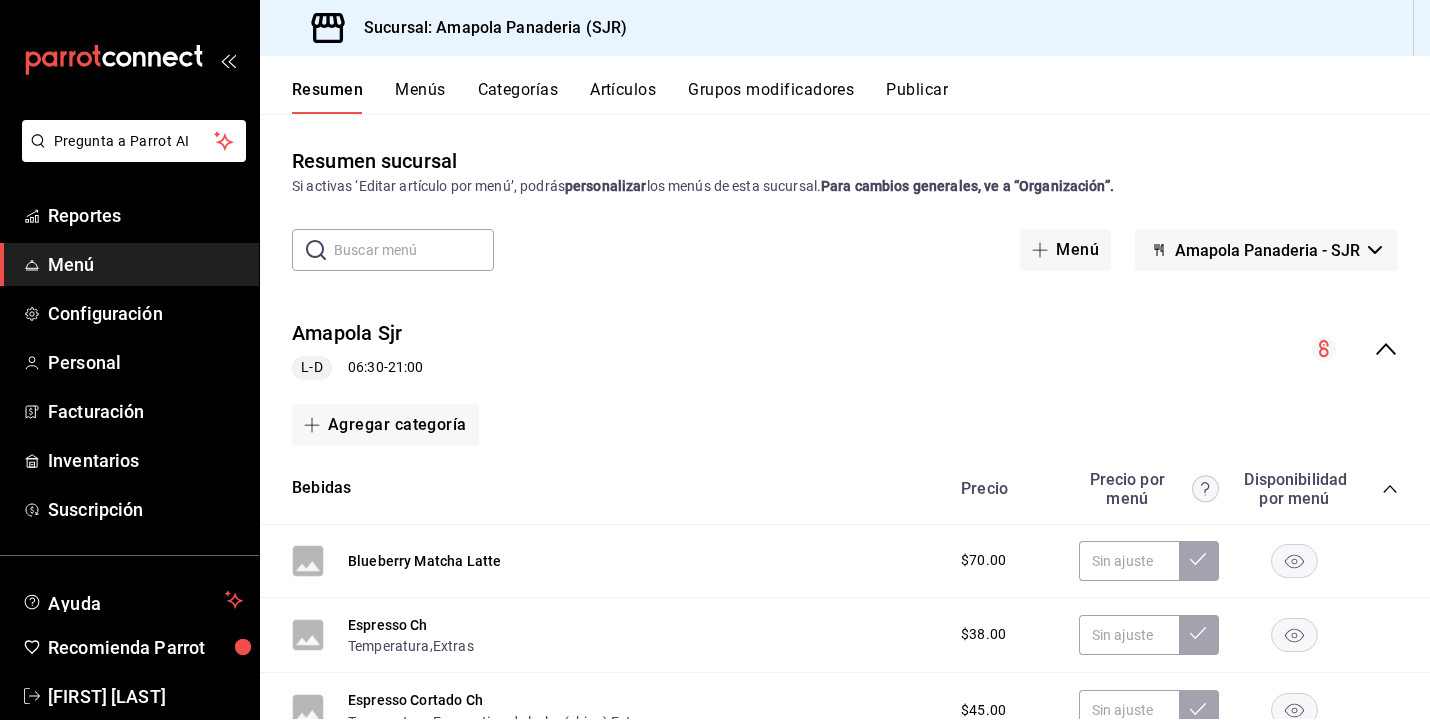 click on "Menús" at bounding box center (420, 97) 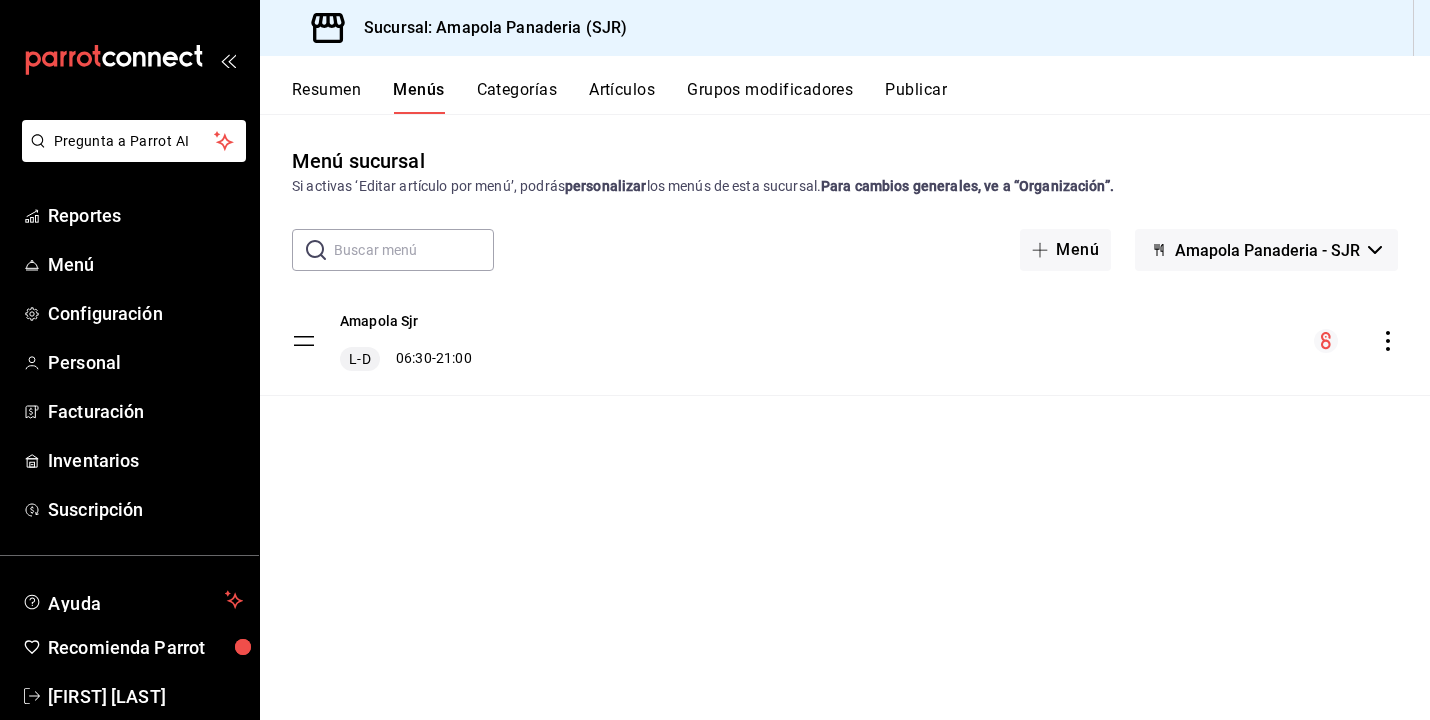 click on "Artículos" at bounding box center (622, 97) 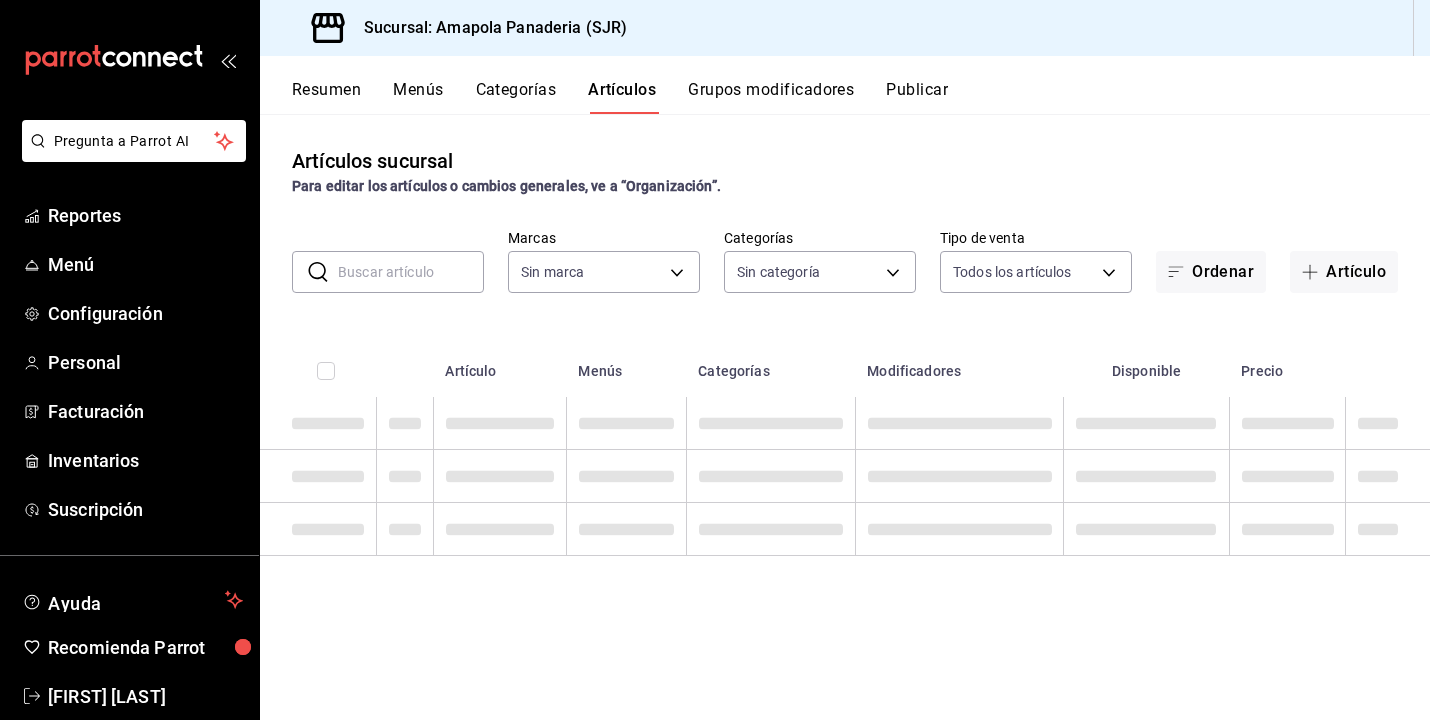type on "[UUID]" 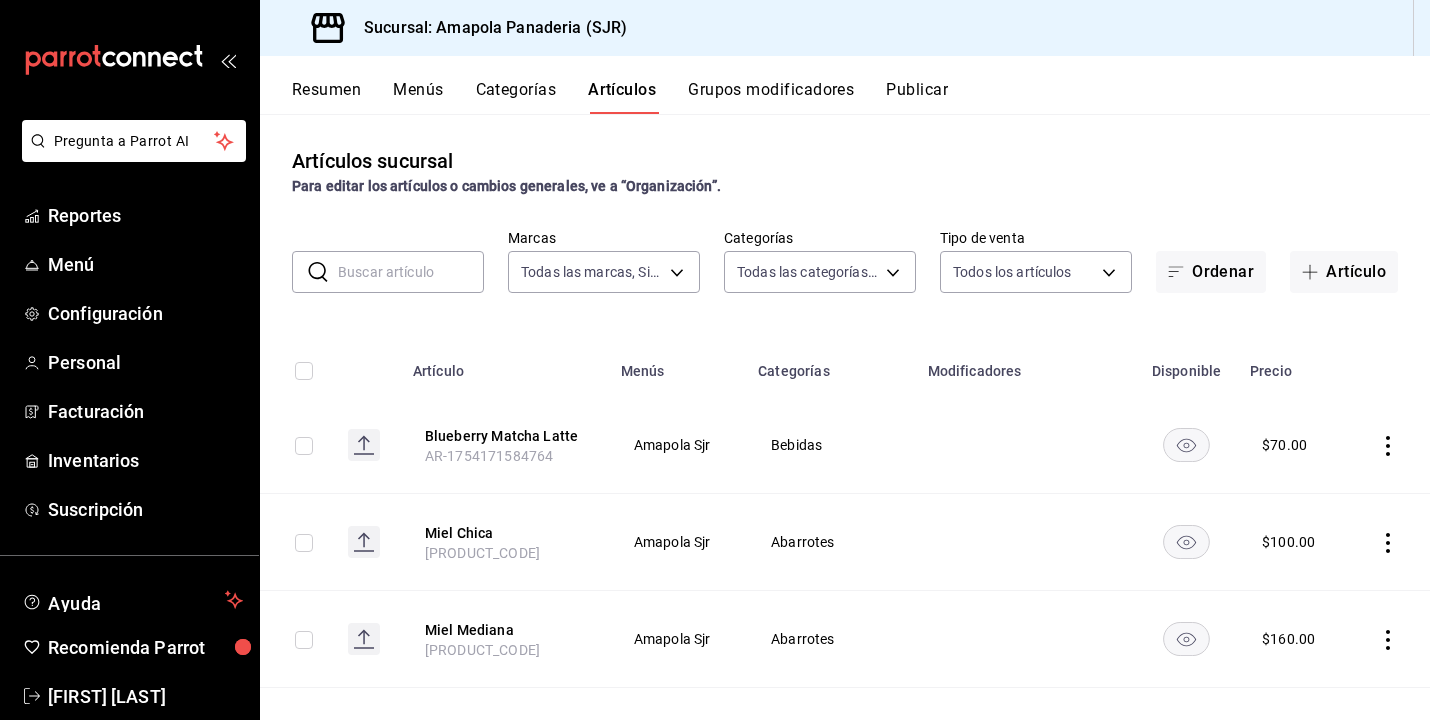 click at bounding box center [411, 272] 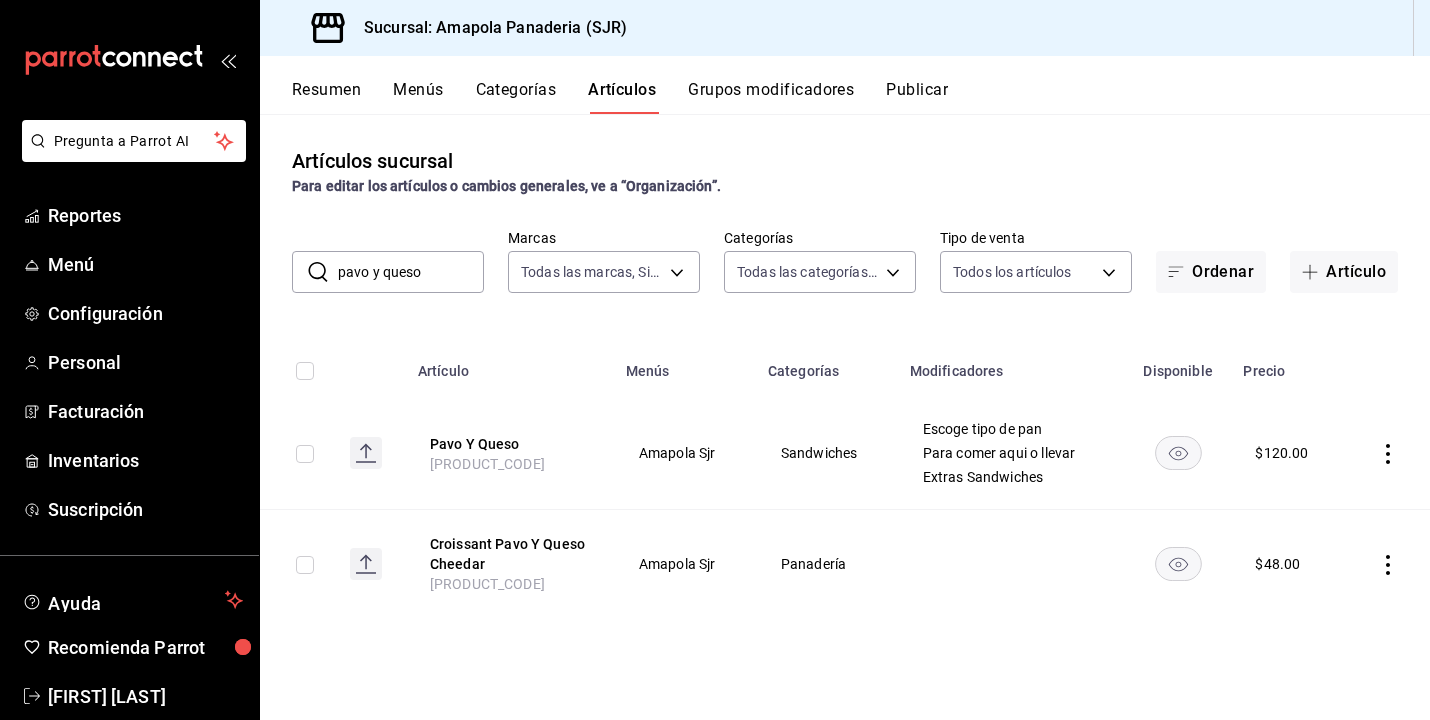 click on "pavo y queso" at bounding box center [411, 272] 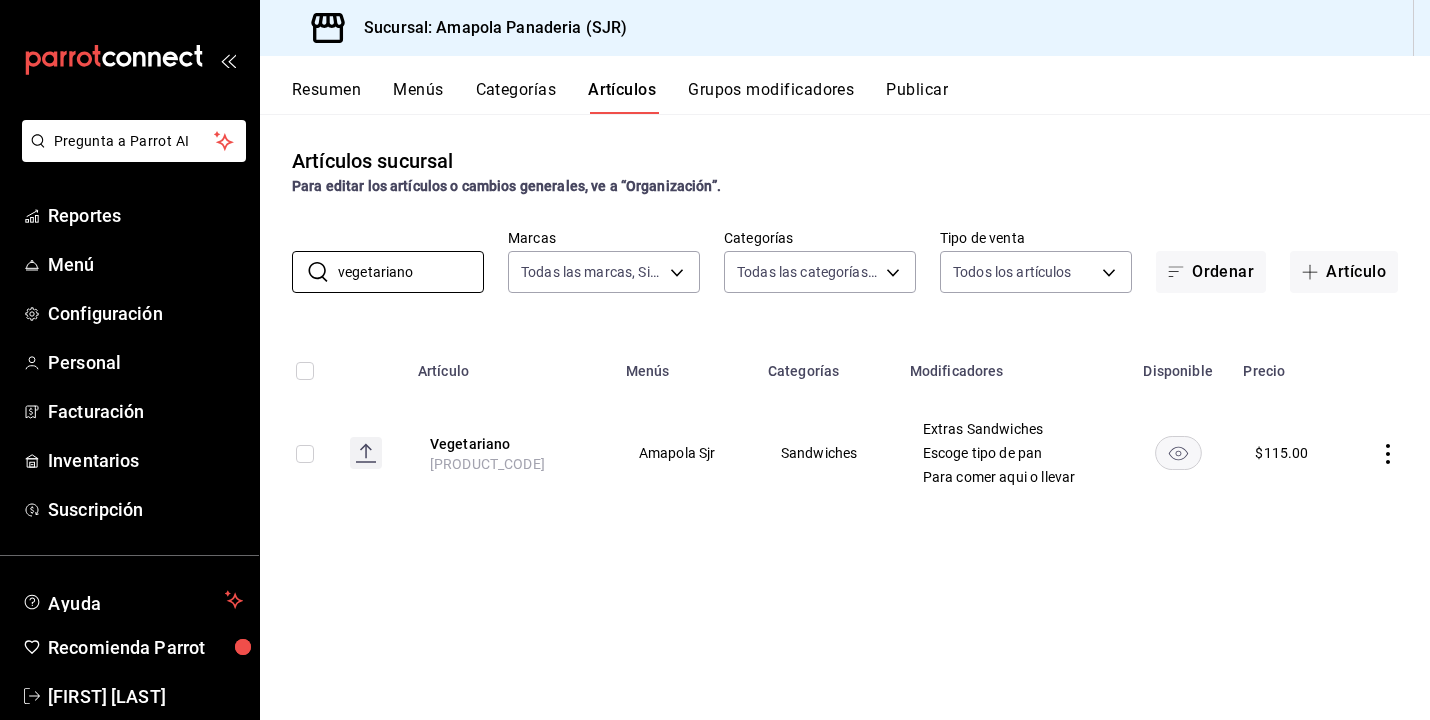 type on "vegetariano" 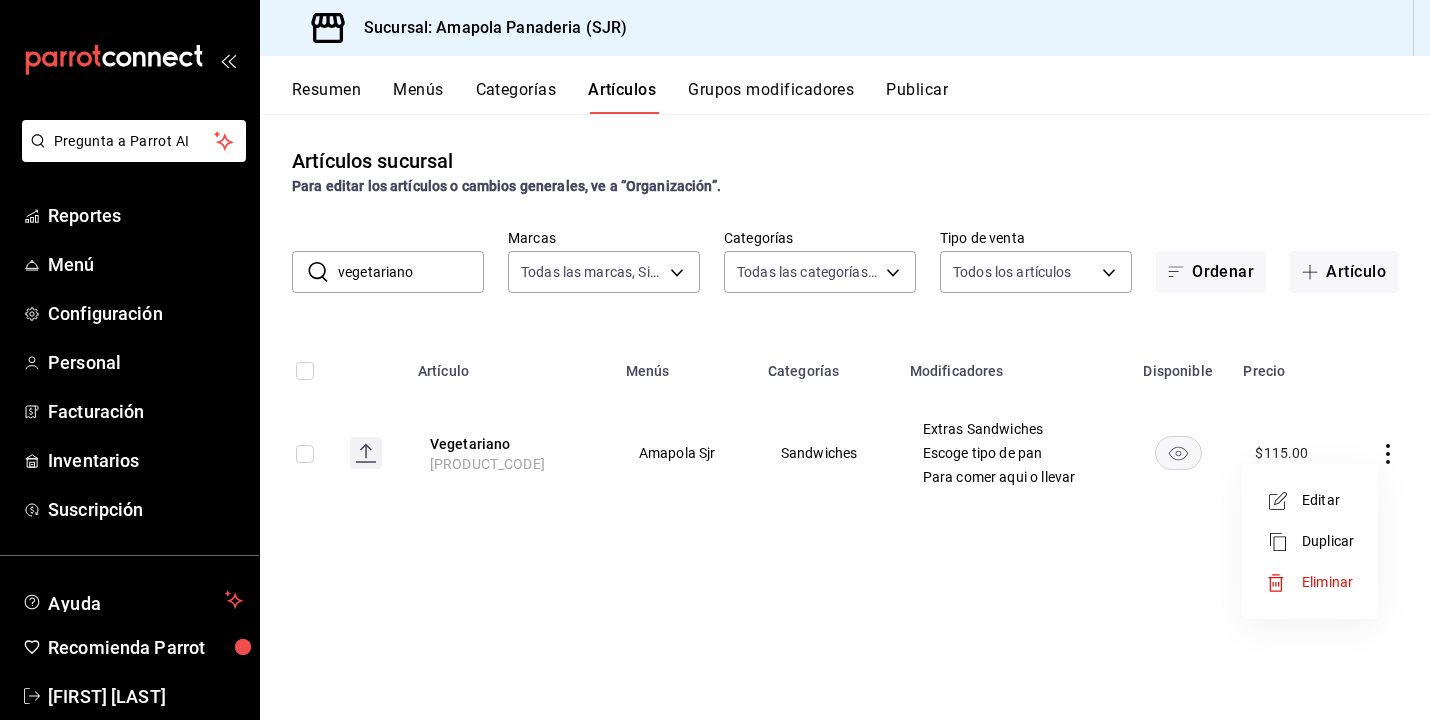 click on "Editar" at bounding box center (1328, 500) 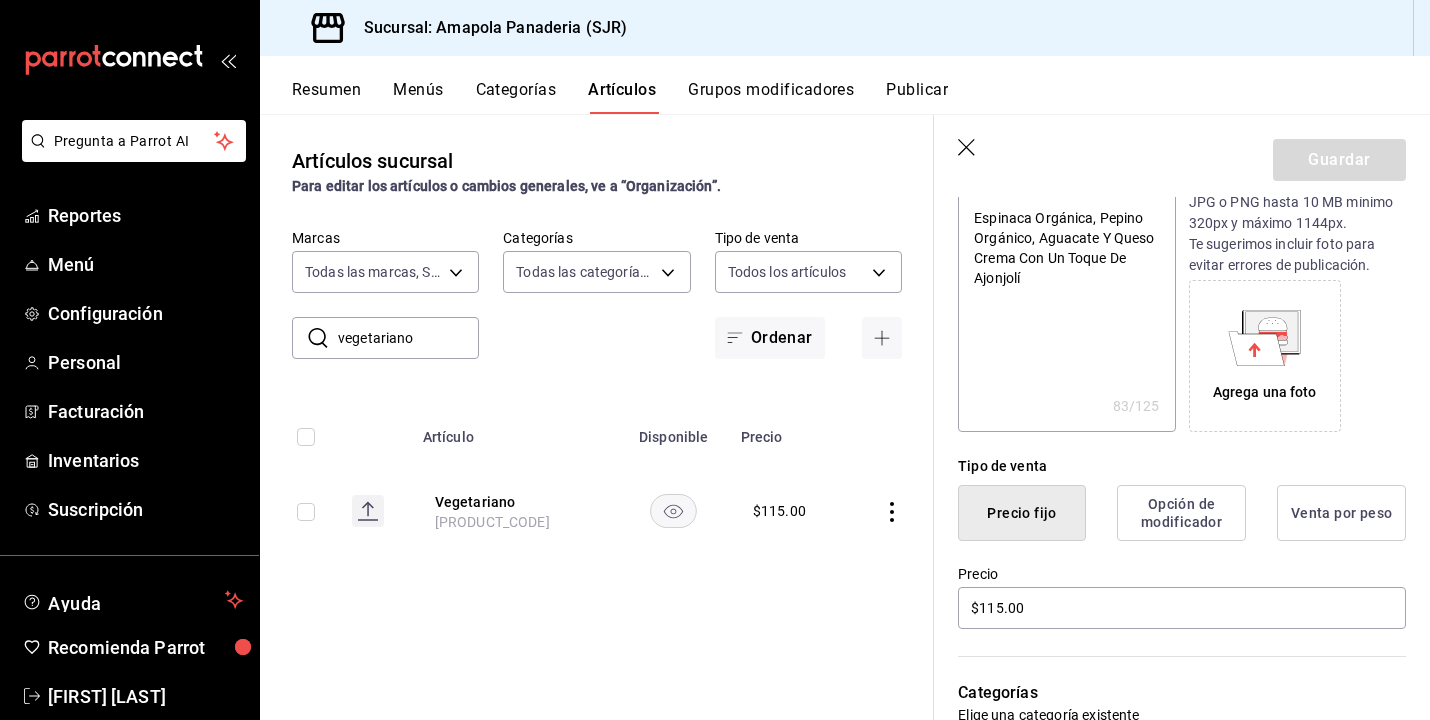 scroll, scrollTop: 309, scrollLeft: 0, axis: vertical 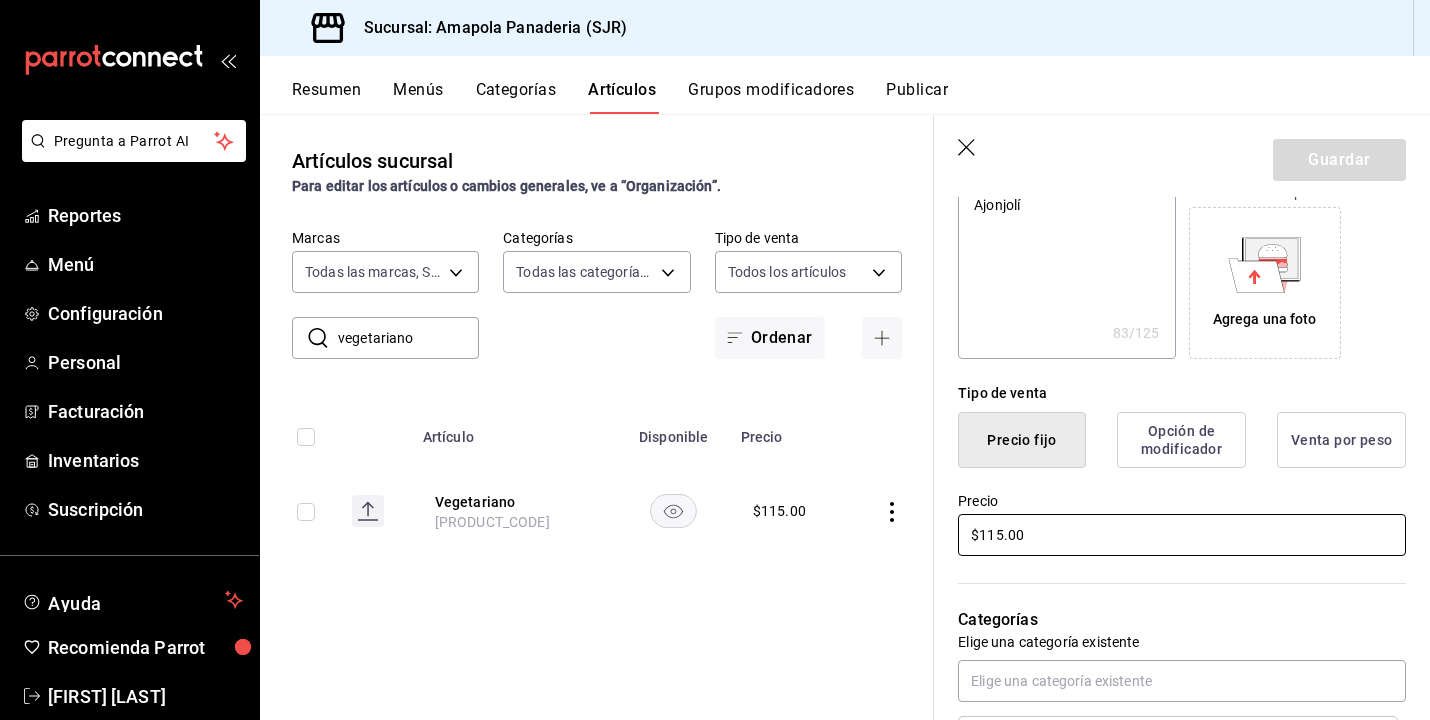 click on "$115.00" at bounding box center [1182, 535] 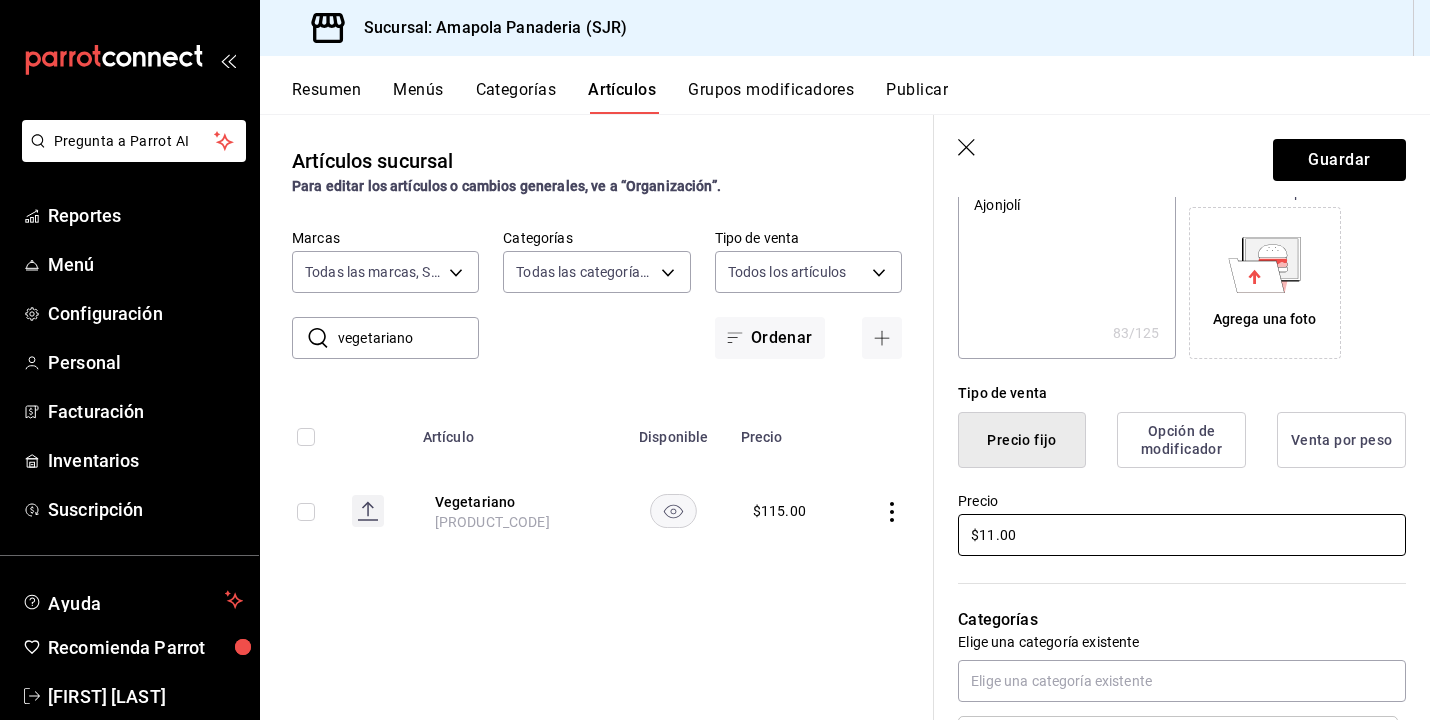 type on "x" 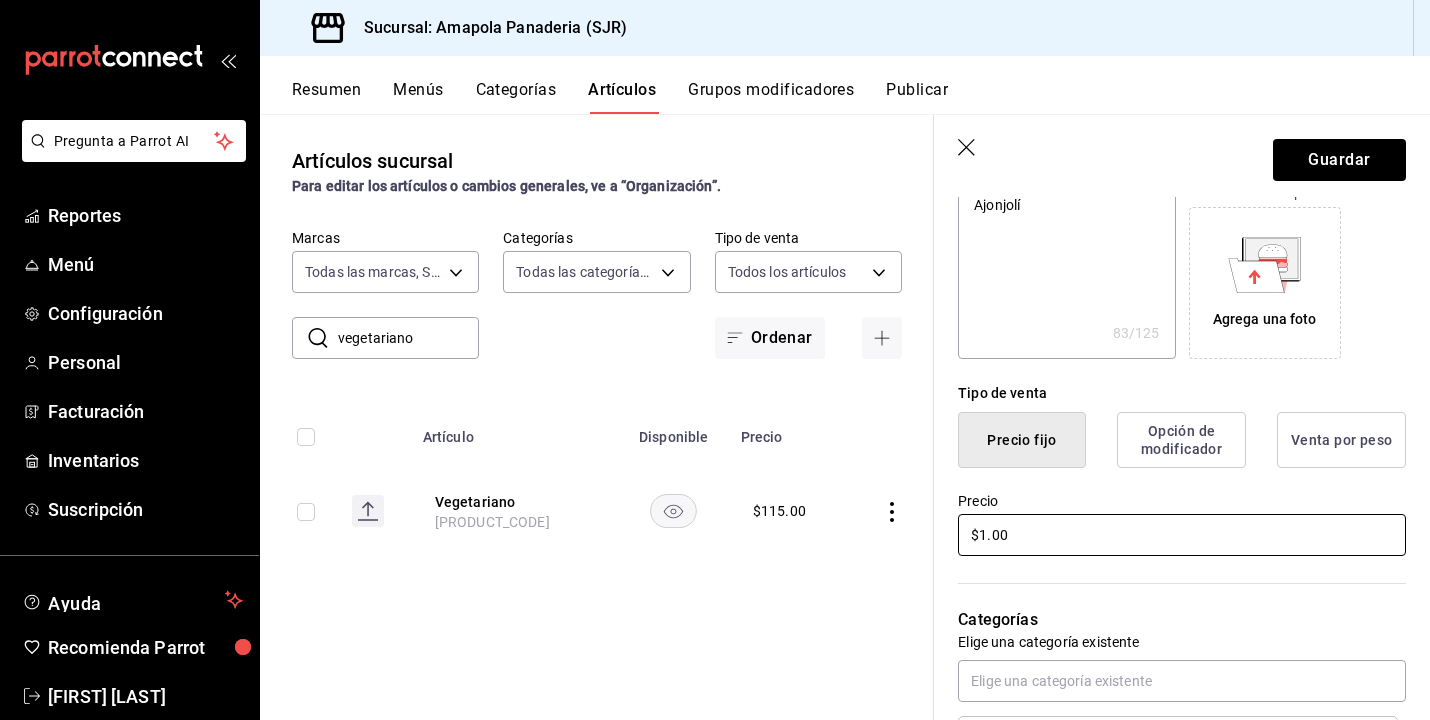 type on "x" 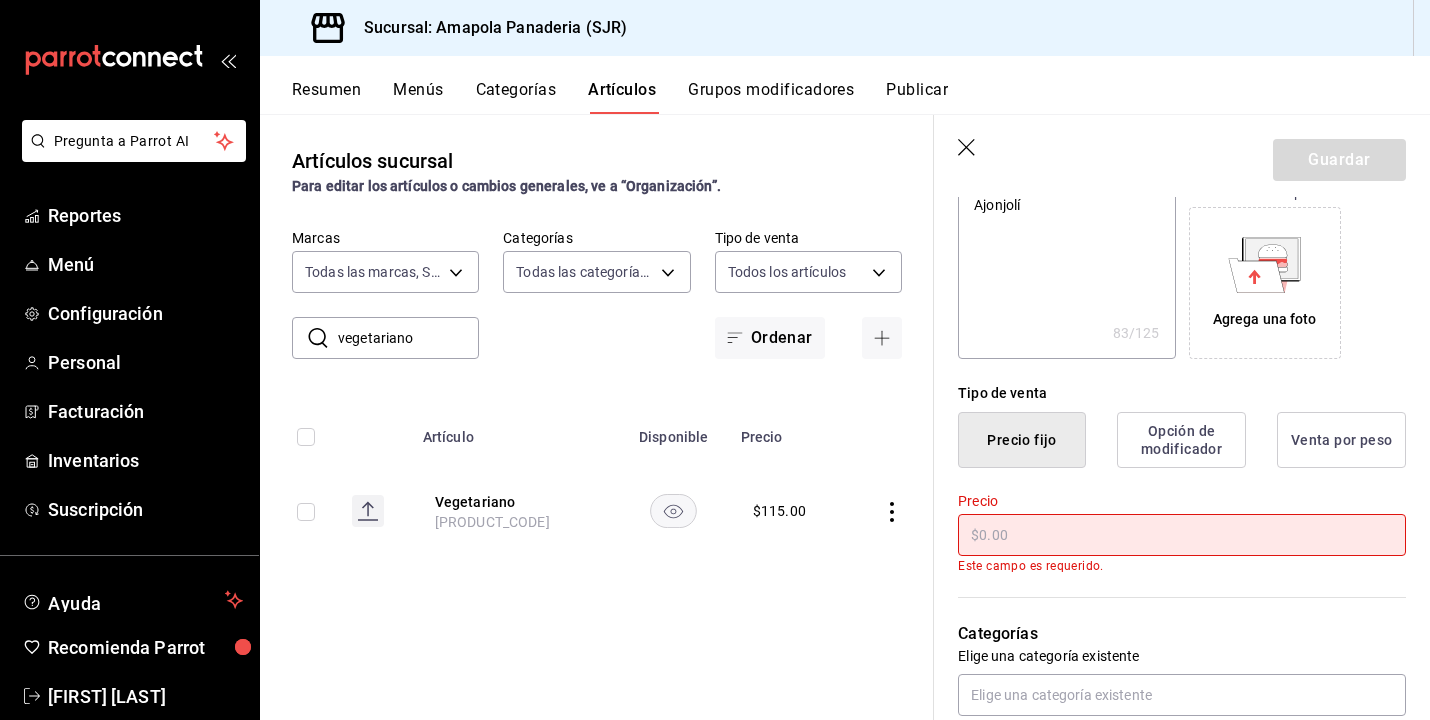 type on "x" 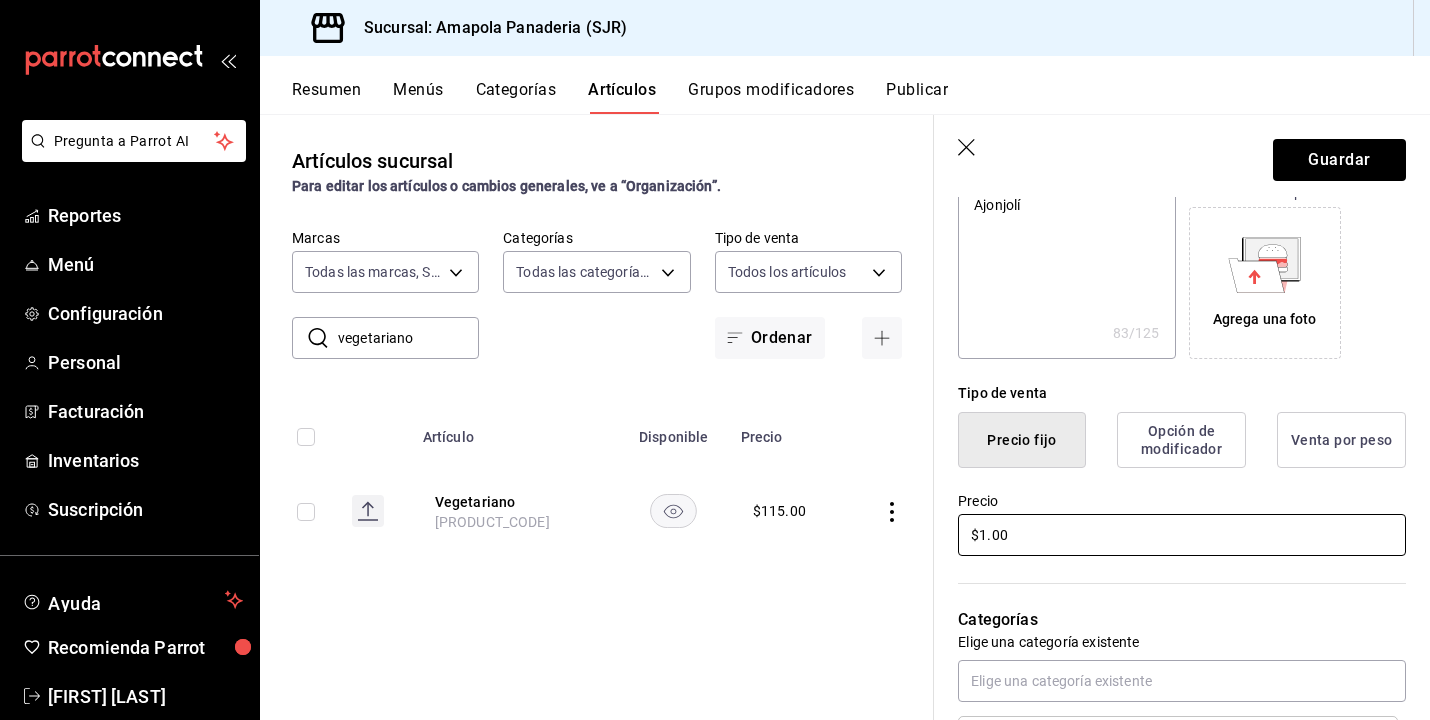 type on "x" 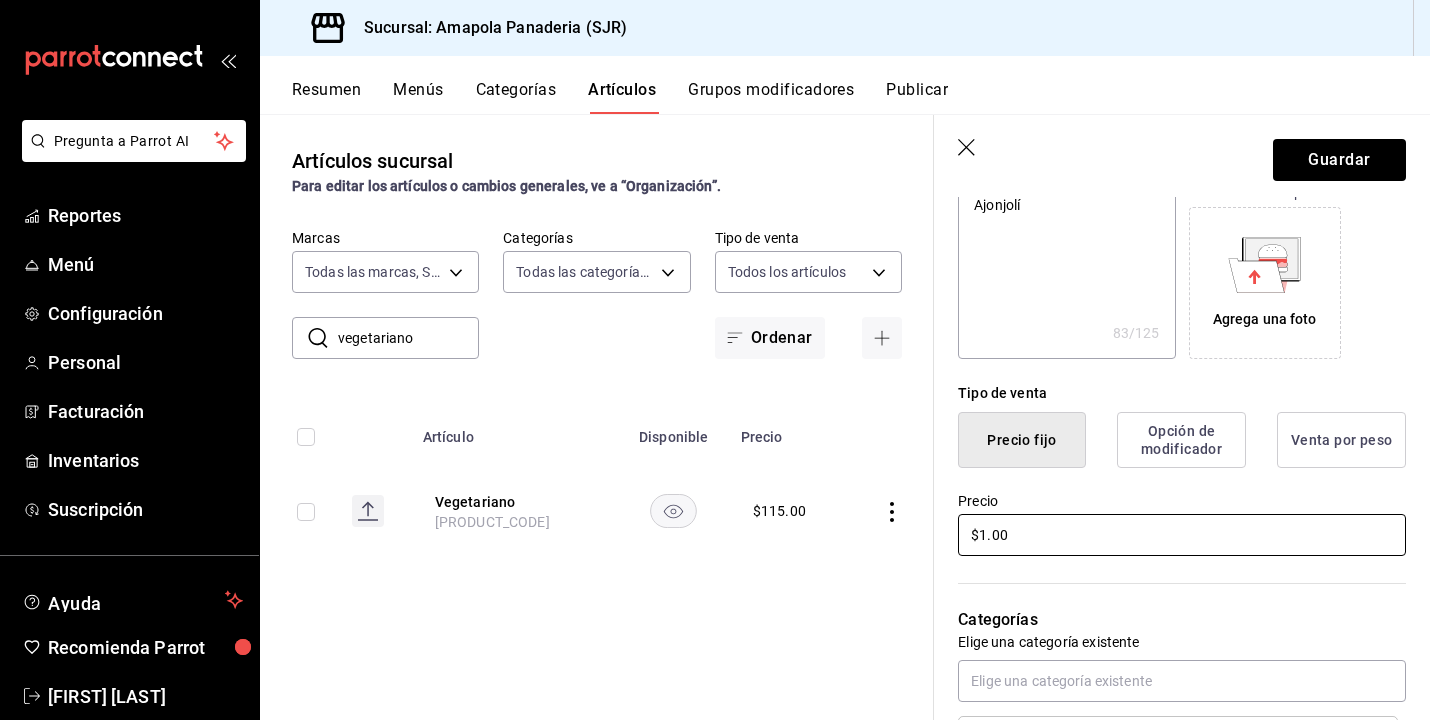 type on "$12.00" 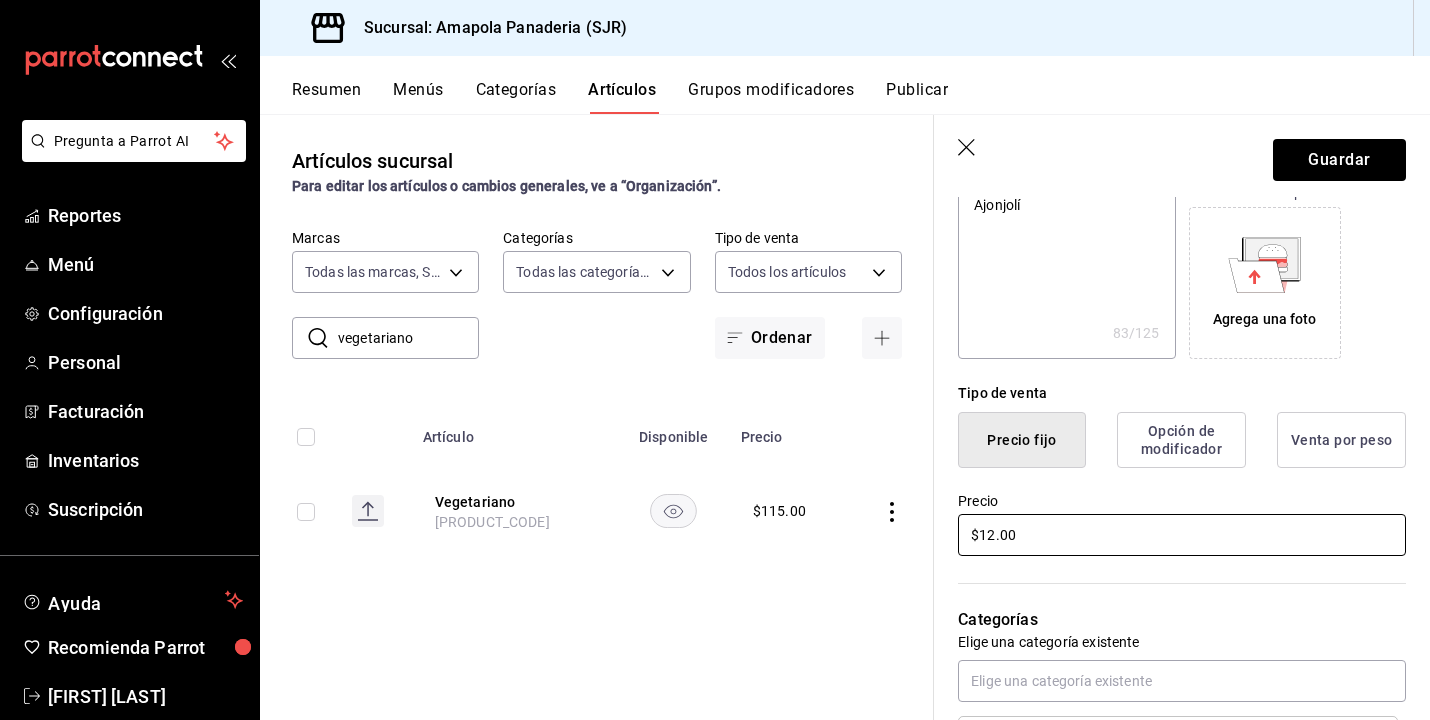 type on "x" 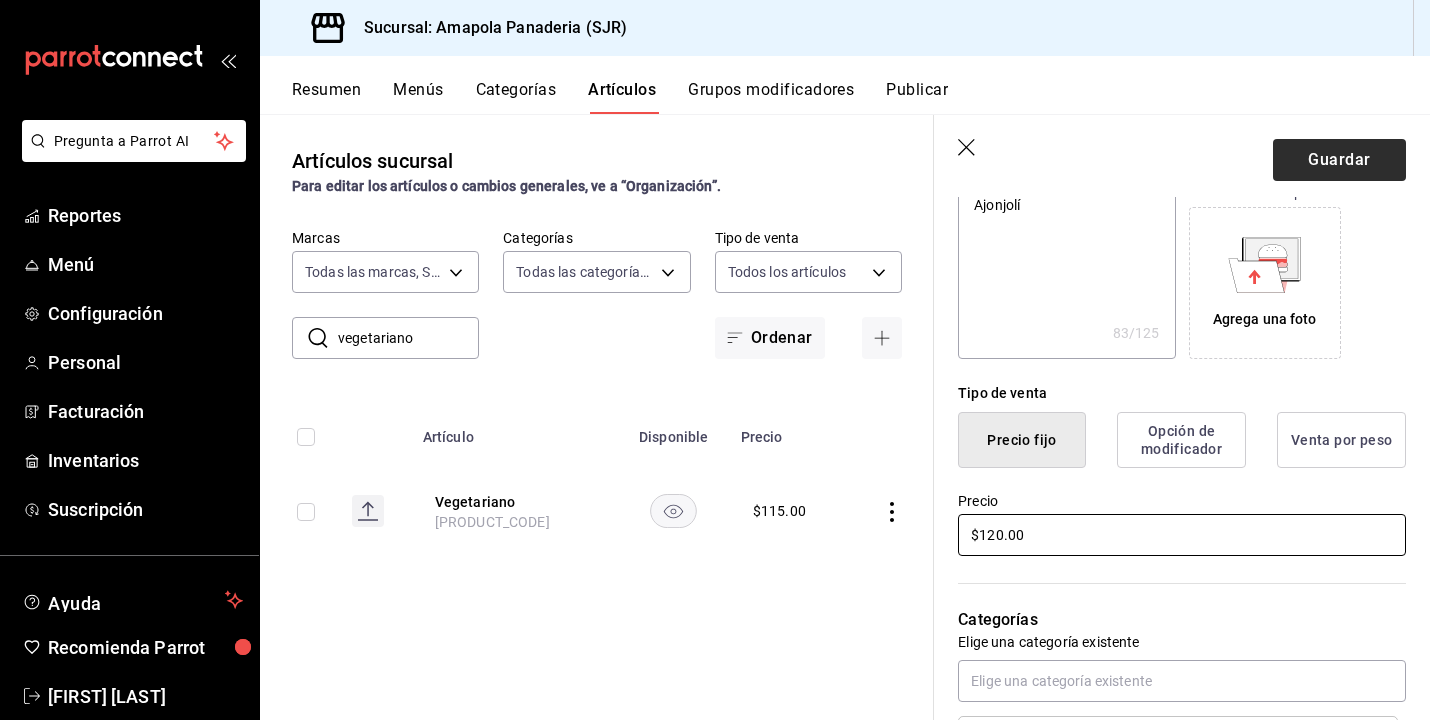 type on "$120.00" 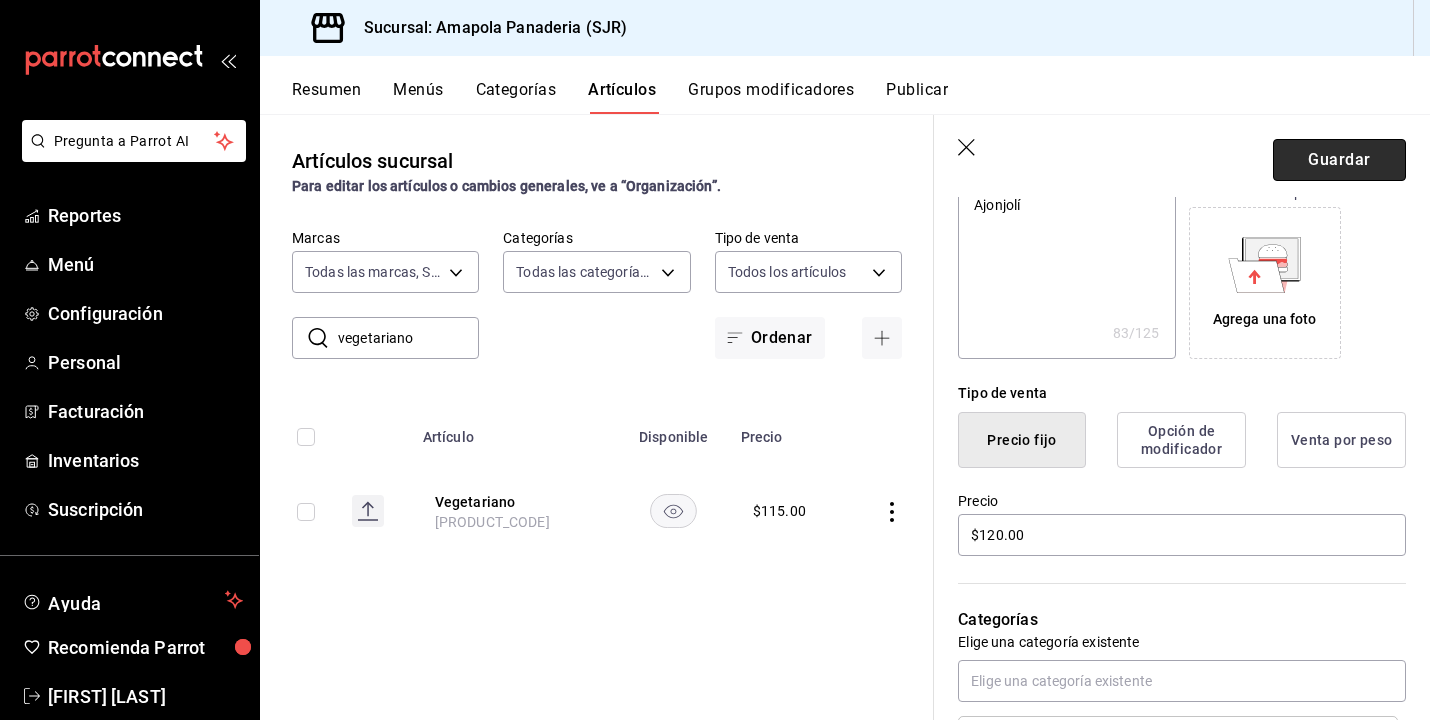 click on "Guardar" at bounding box center [1339, 160] 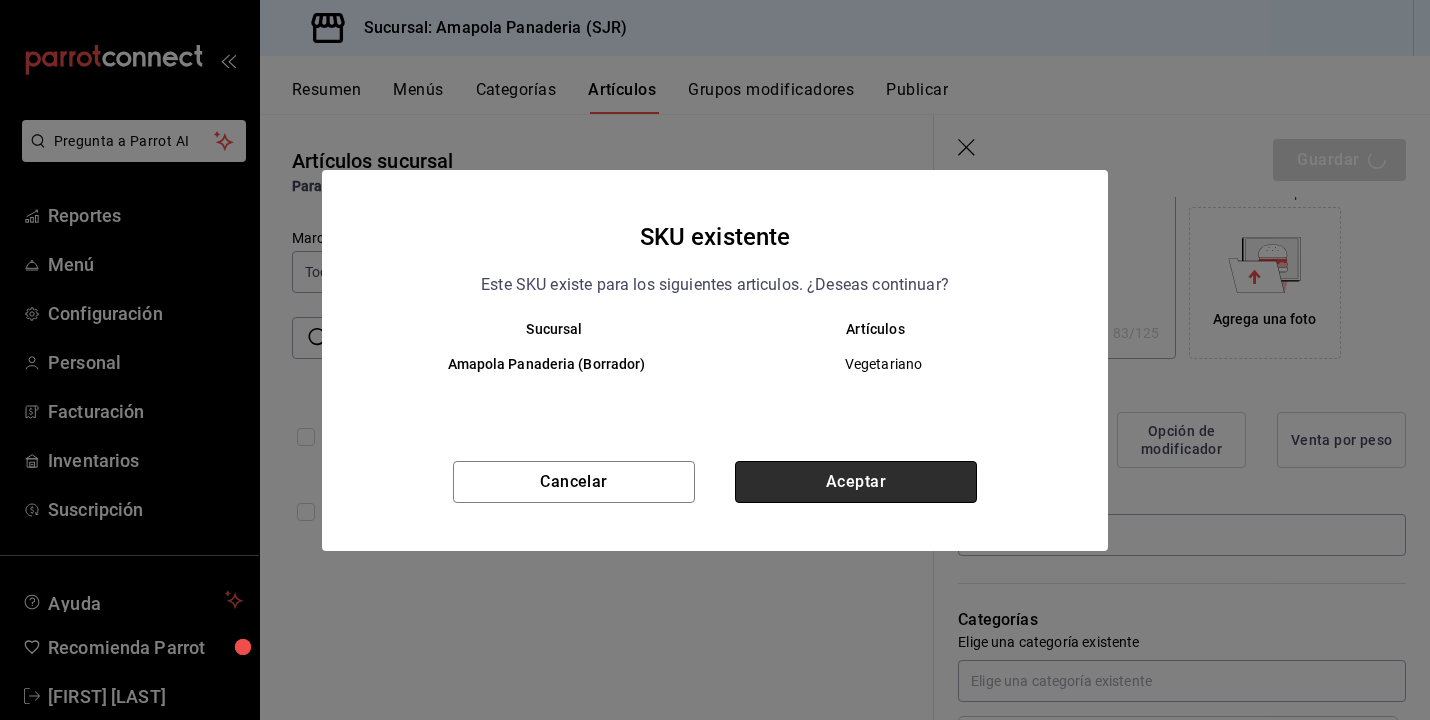 click on "Aceptar" at bounding box center (856, 482) 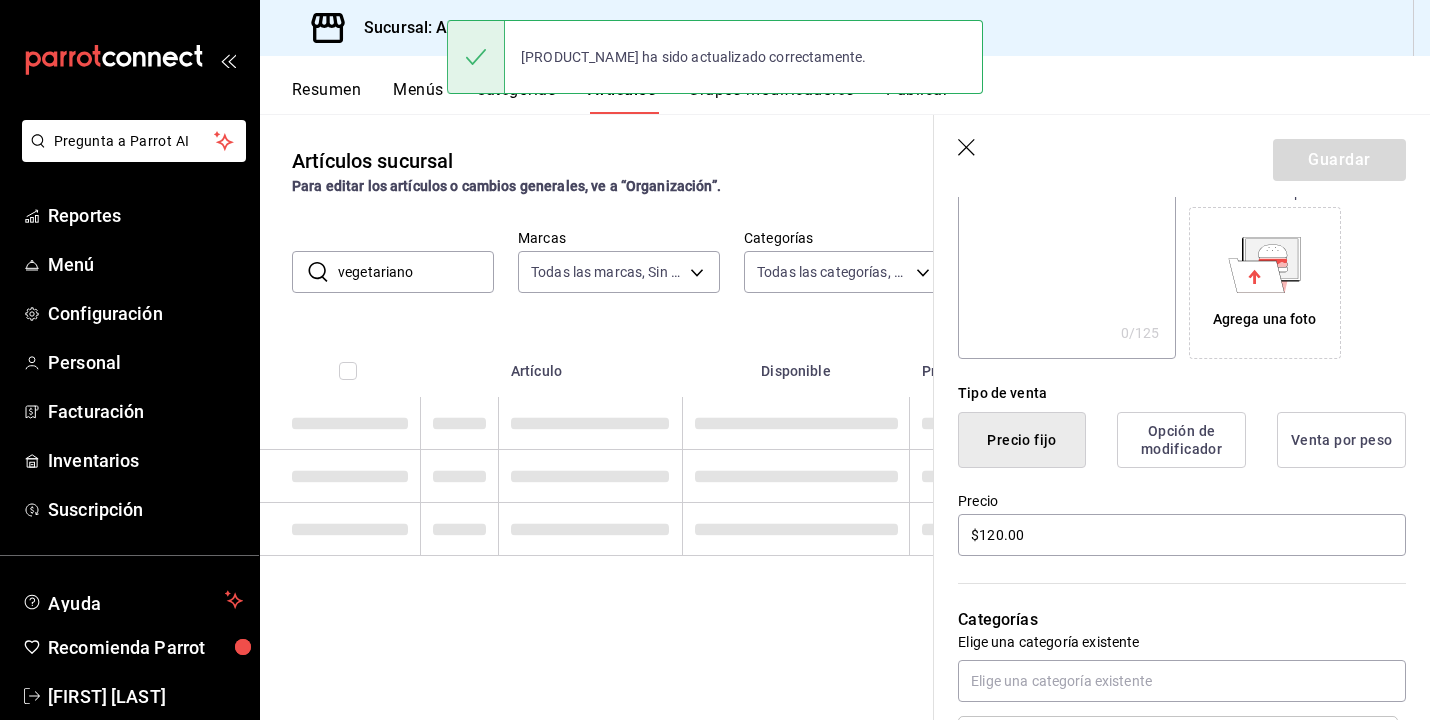 scroll, scrollTop: 0, scrollLeft: 0, axis: both 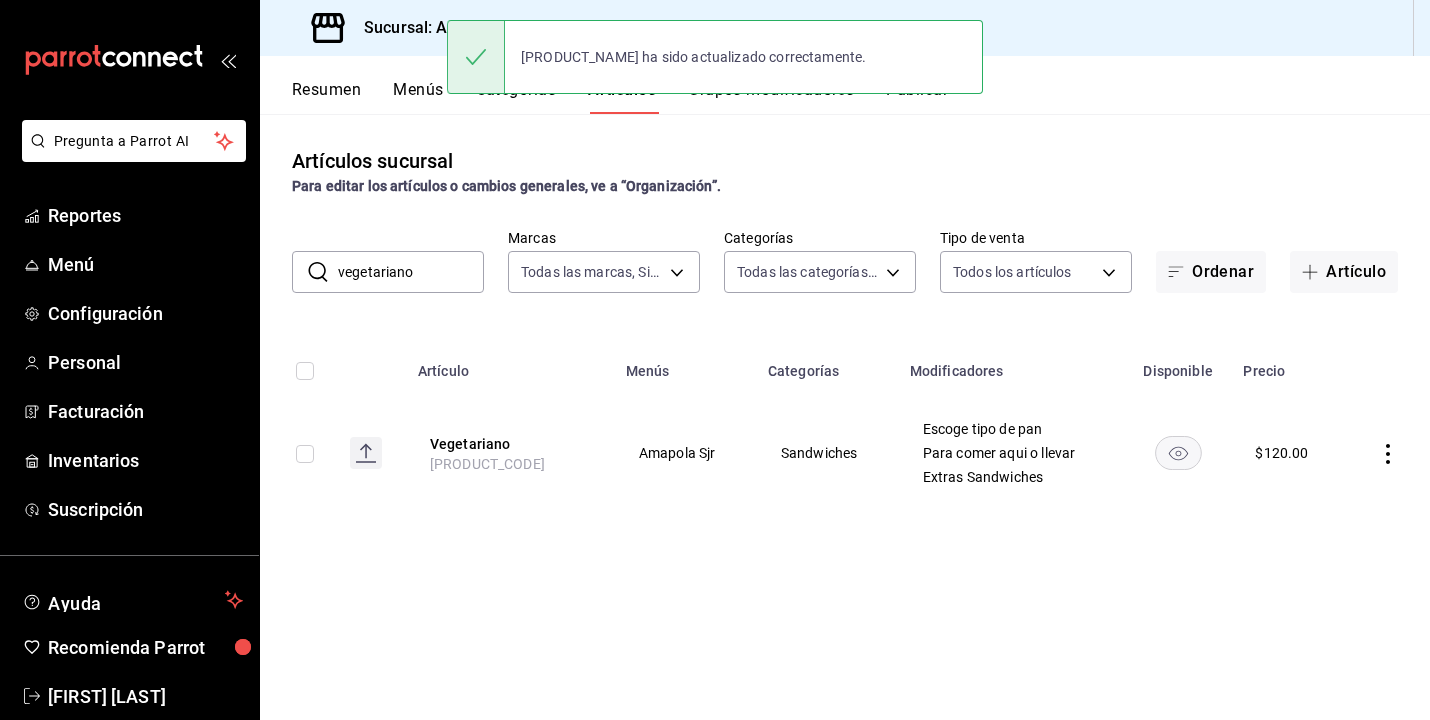 click on "vegetariano" at bounding box center (411, 272) 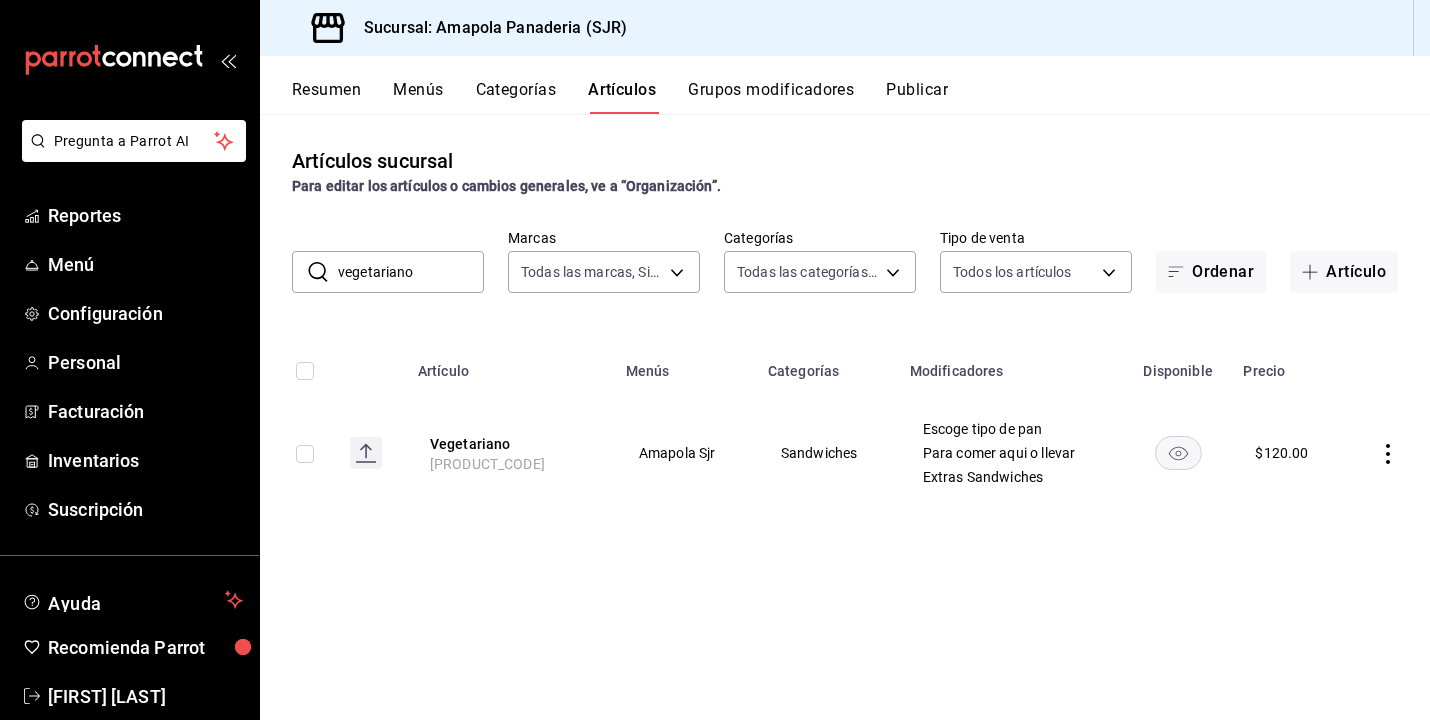 click on "vegetariano" at bounding box center (411, 272) 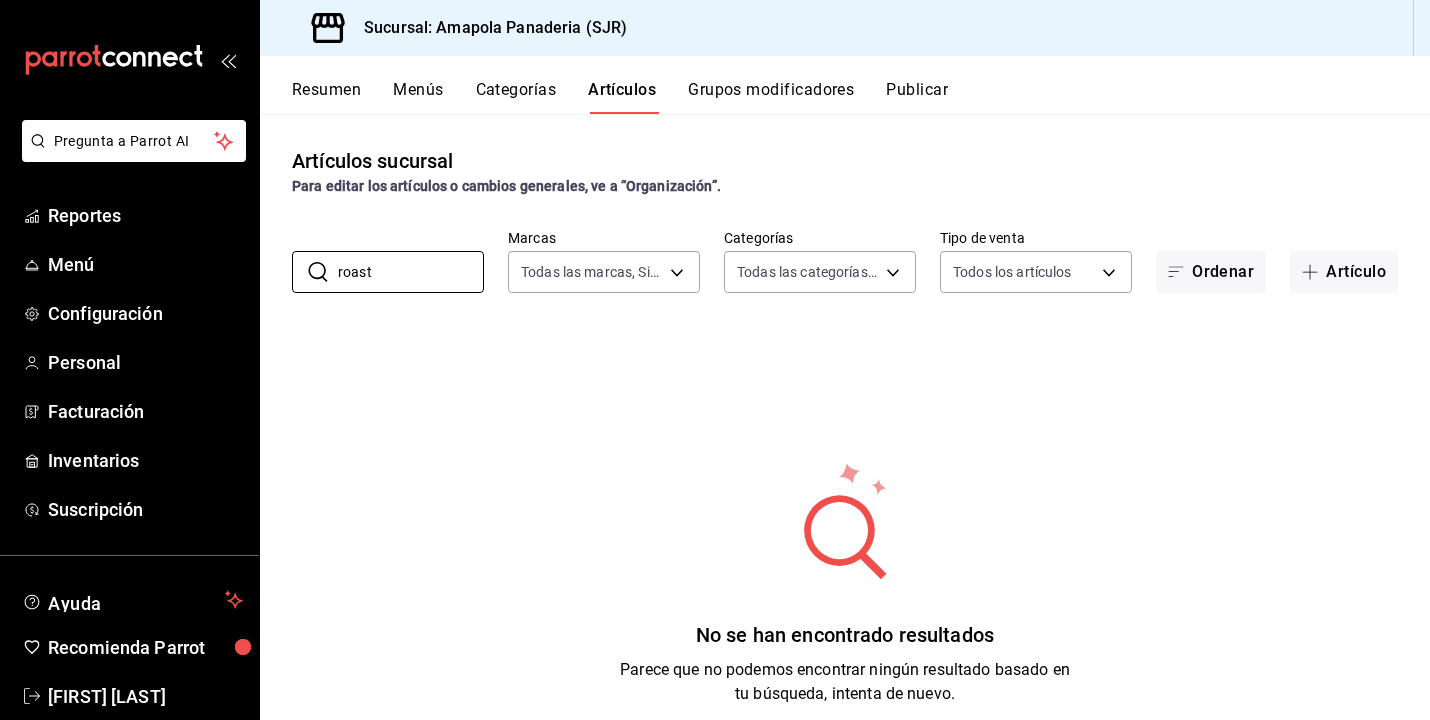 type on "roast" 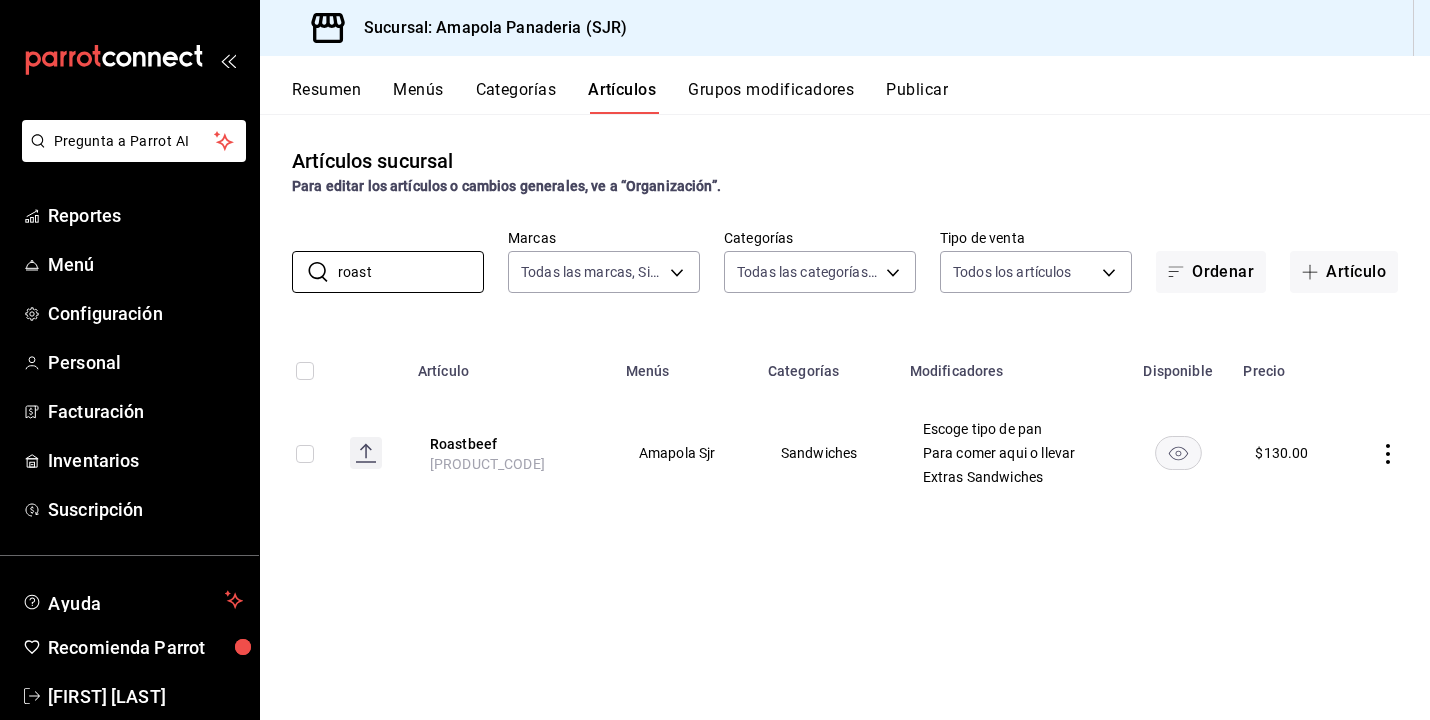 click 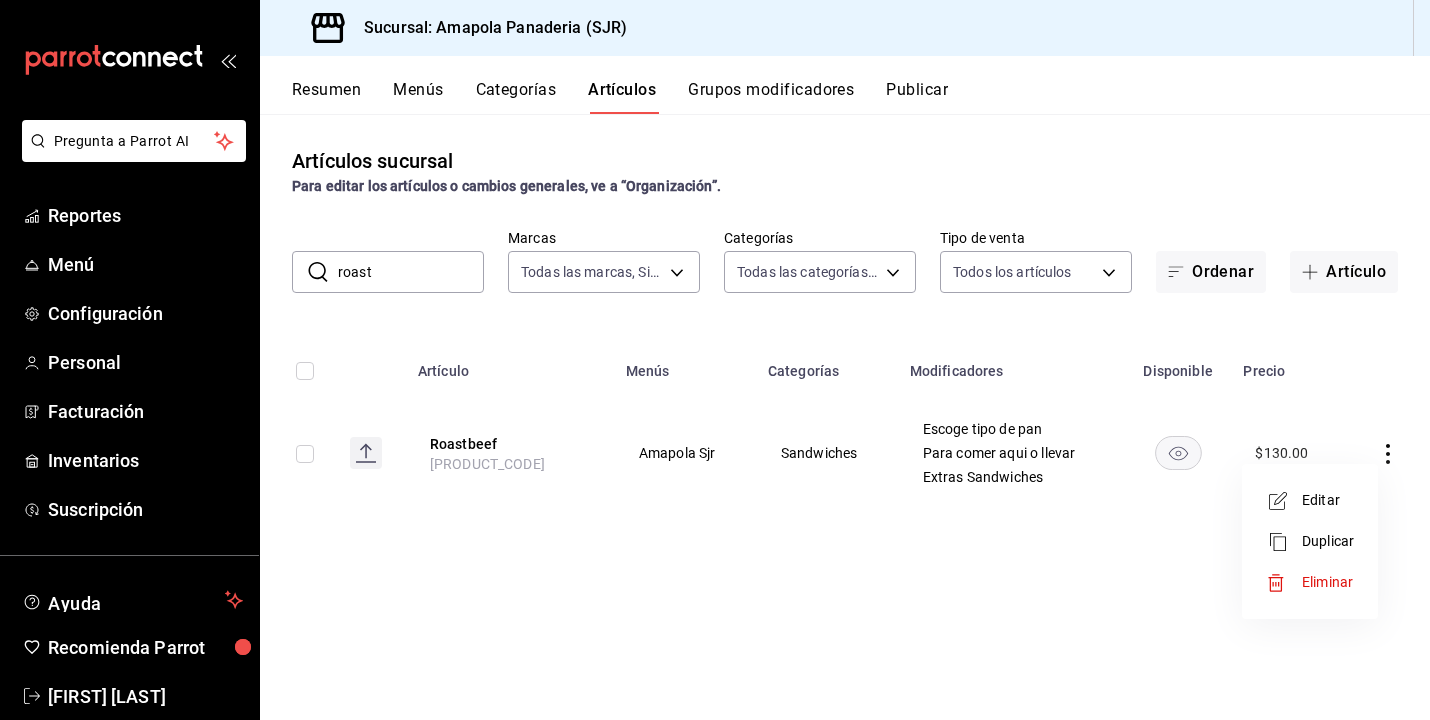 click on "Editar" at bounding box center (1328, 500) 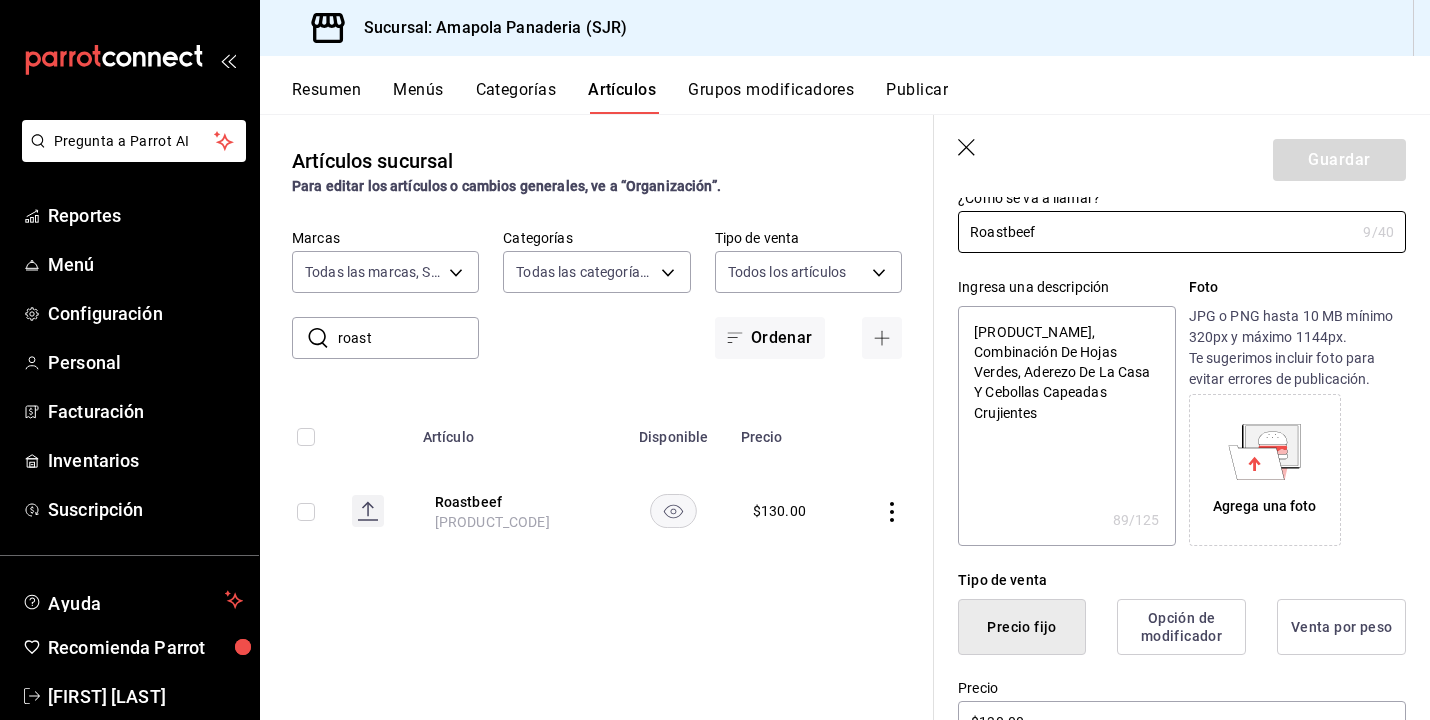 scroll, scrollTop: 193, scrollLeft: 0, axis: vertical 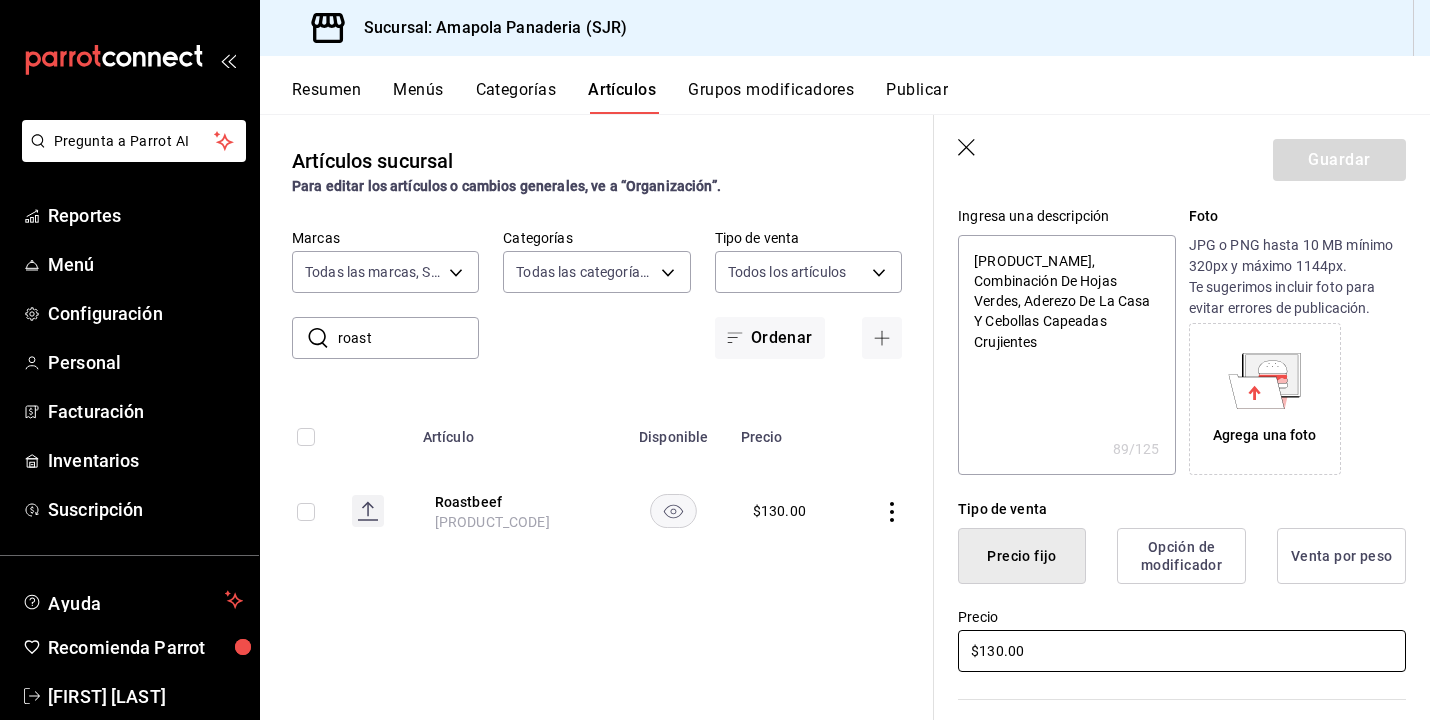 click on "$130.00" at bounding box center (1182, 651) 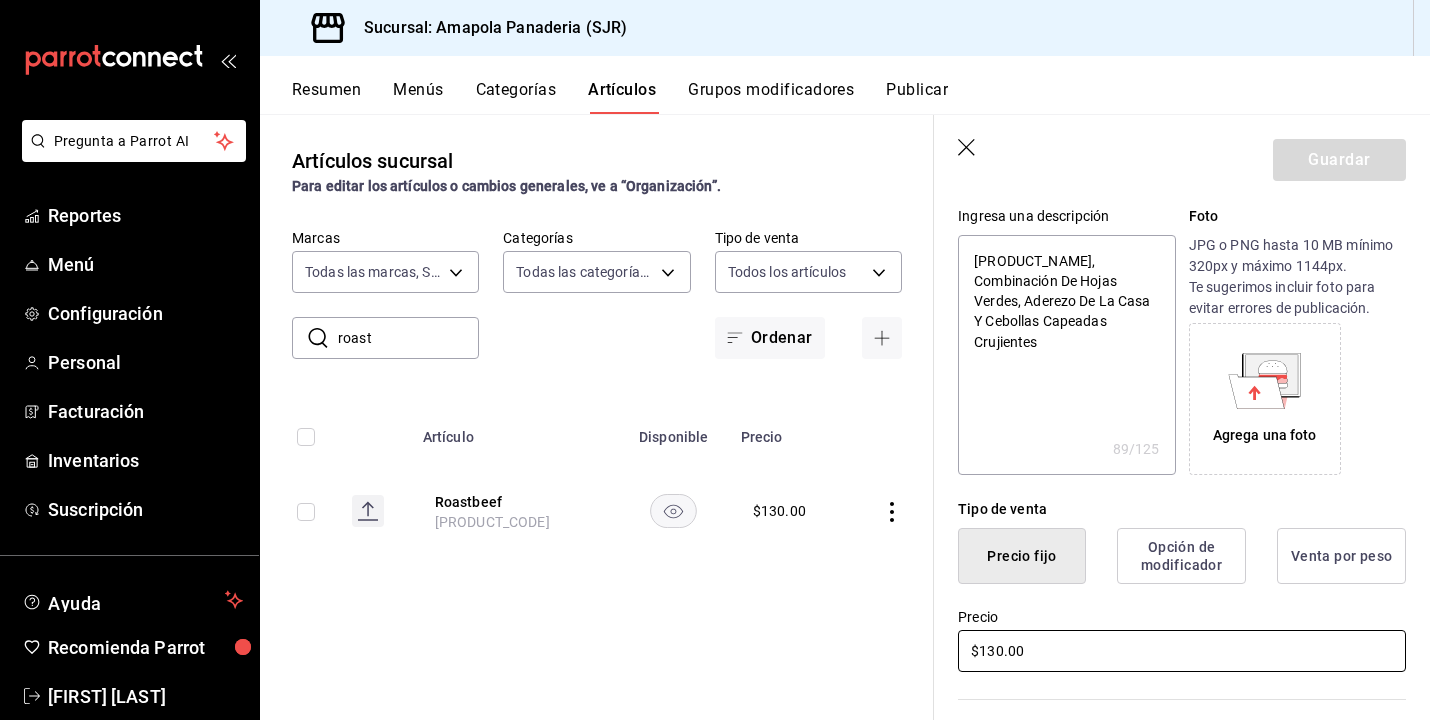 type on "x" 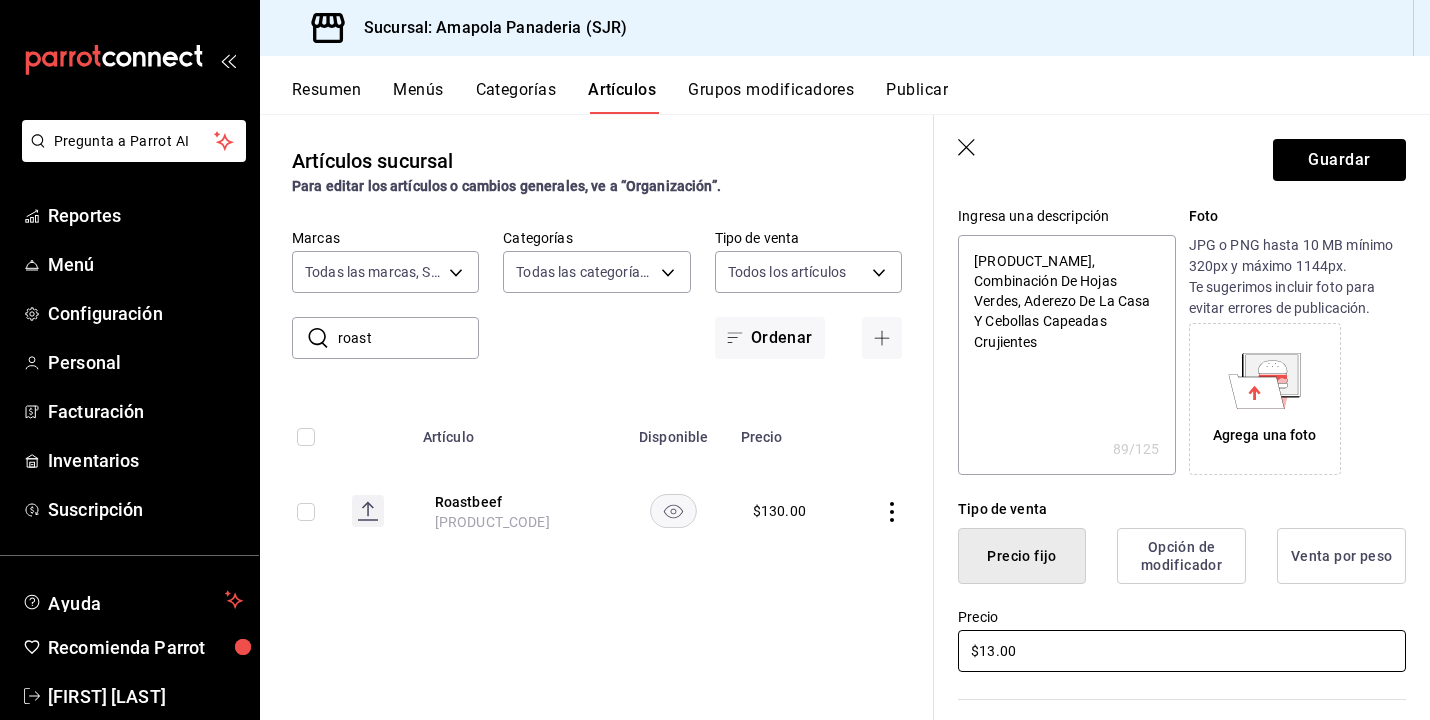 type on "x" 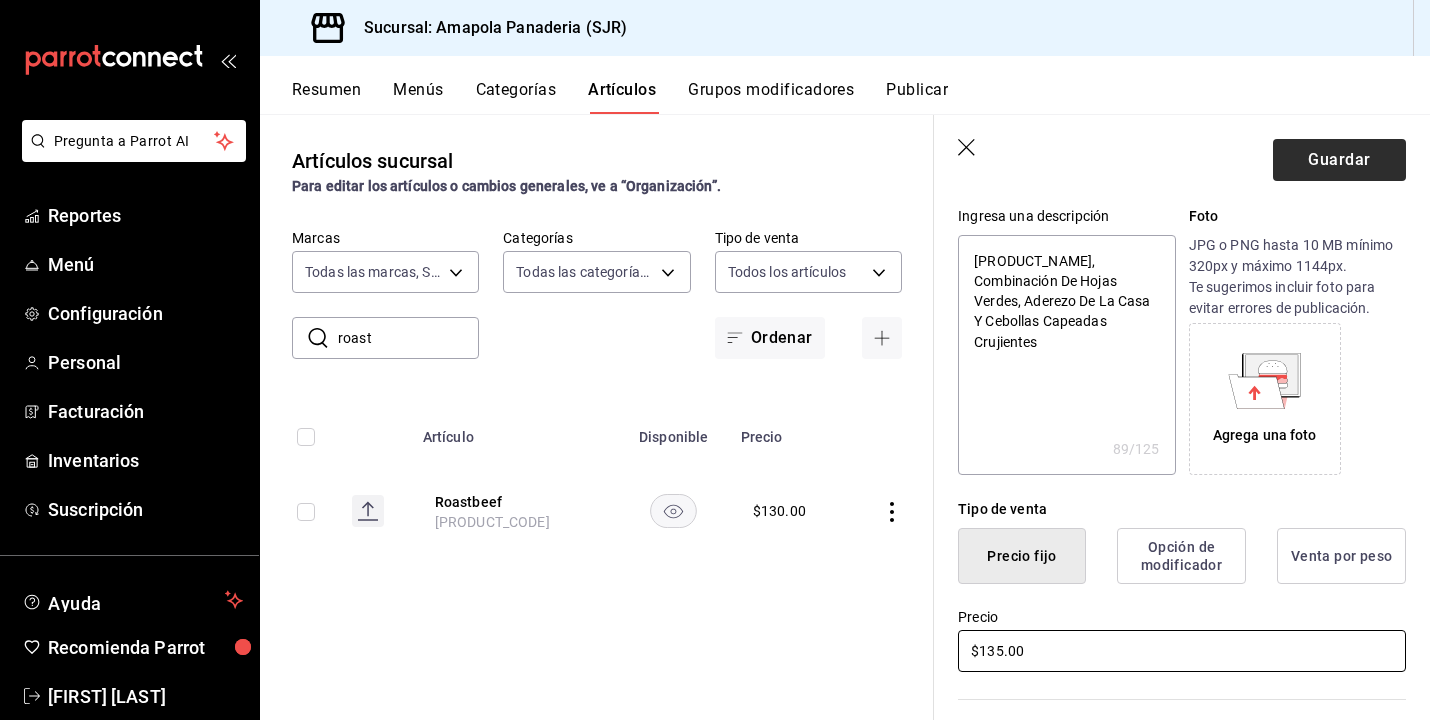 type on "$135.00" 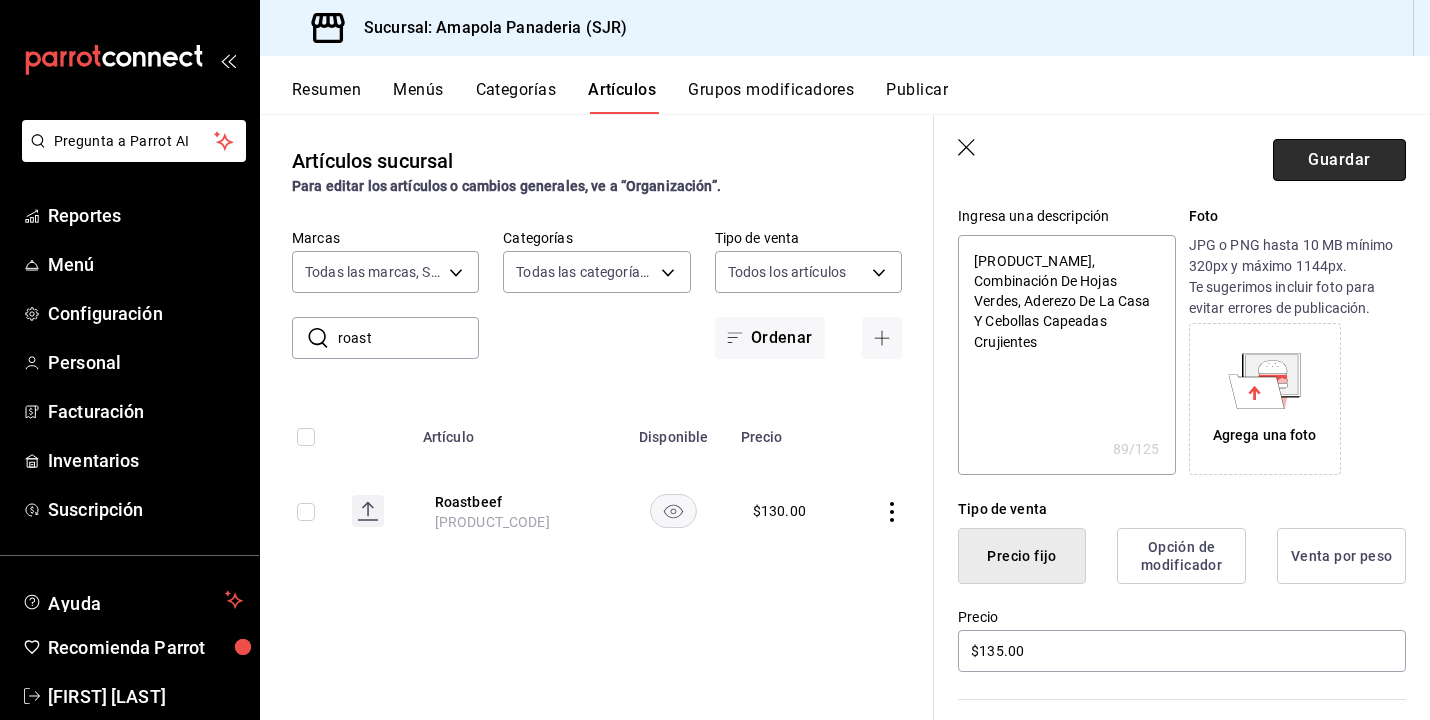 click on "Guardar" at bounding box center [1339, 160] 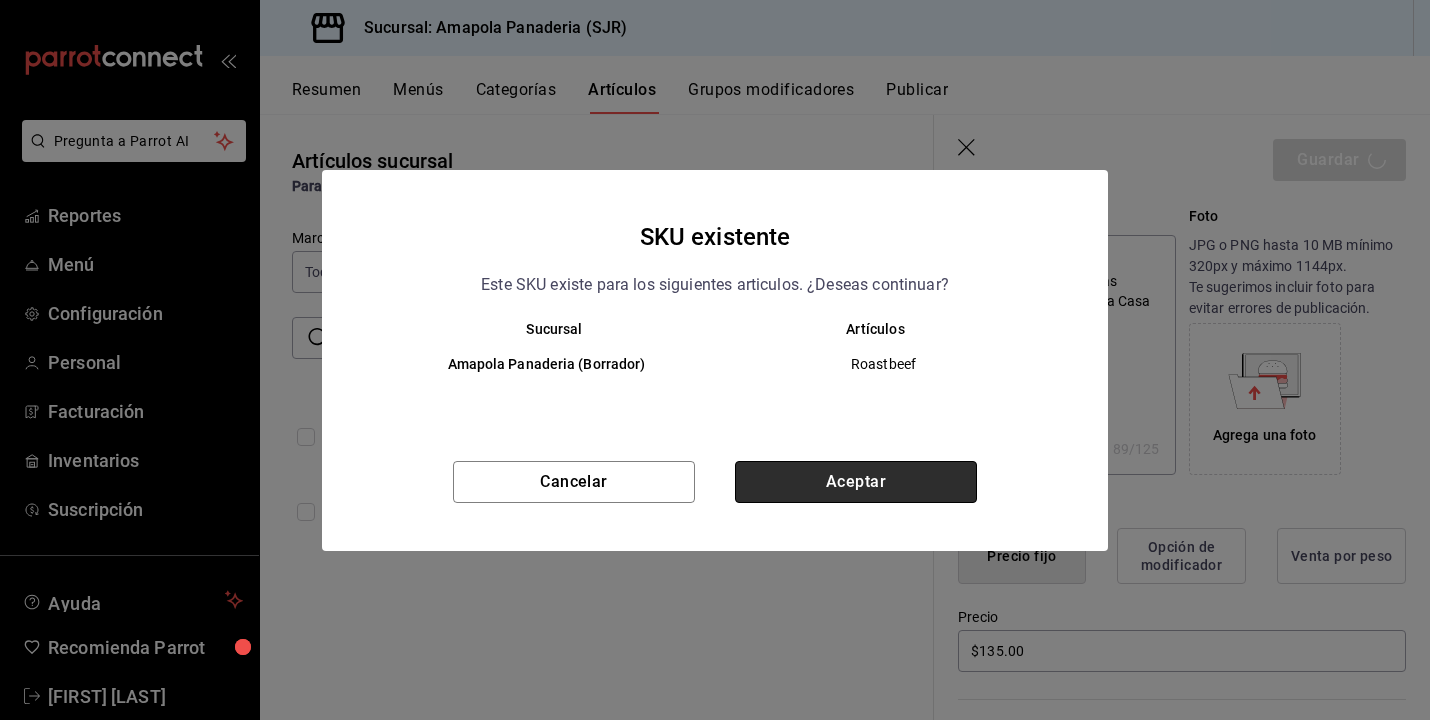 click on "Aceptar" at bounding box center (856, 482) 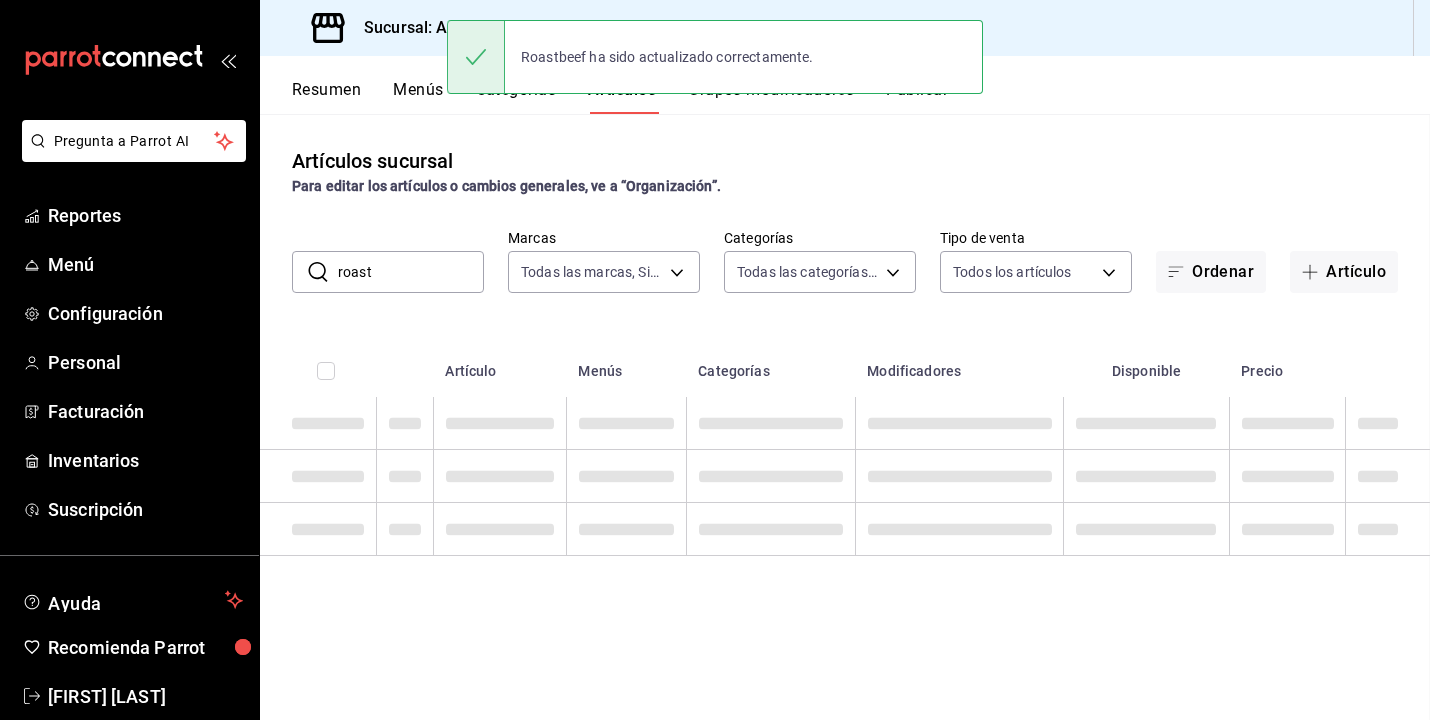 scroll, scrollTop: 0, scrollLeft: 0, axis: both 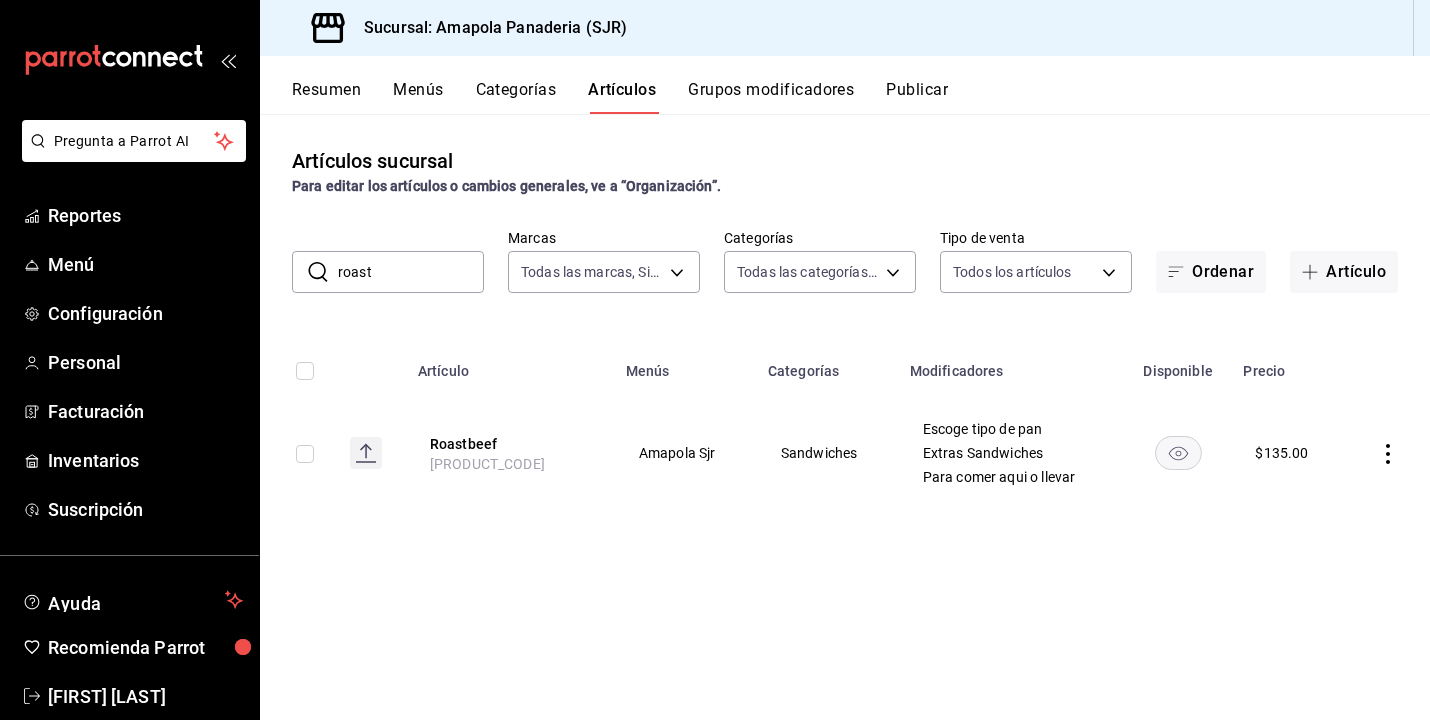 click on "roast" at bounding box center (411, 272) 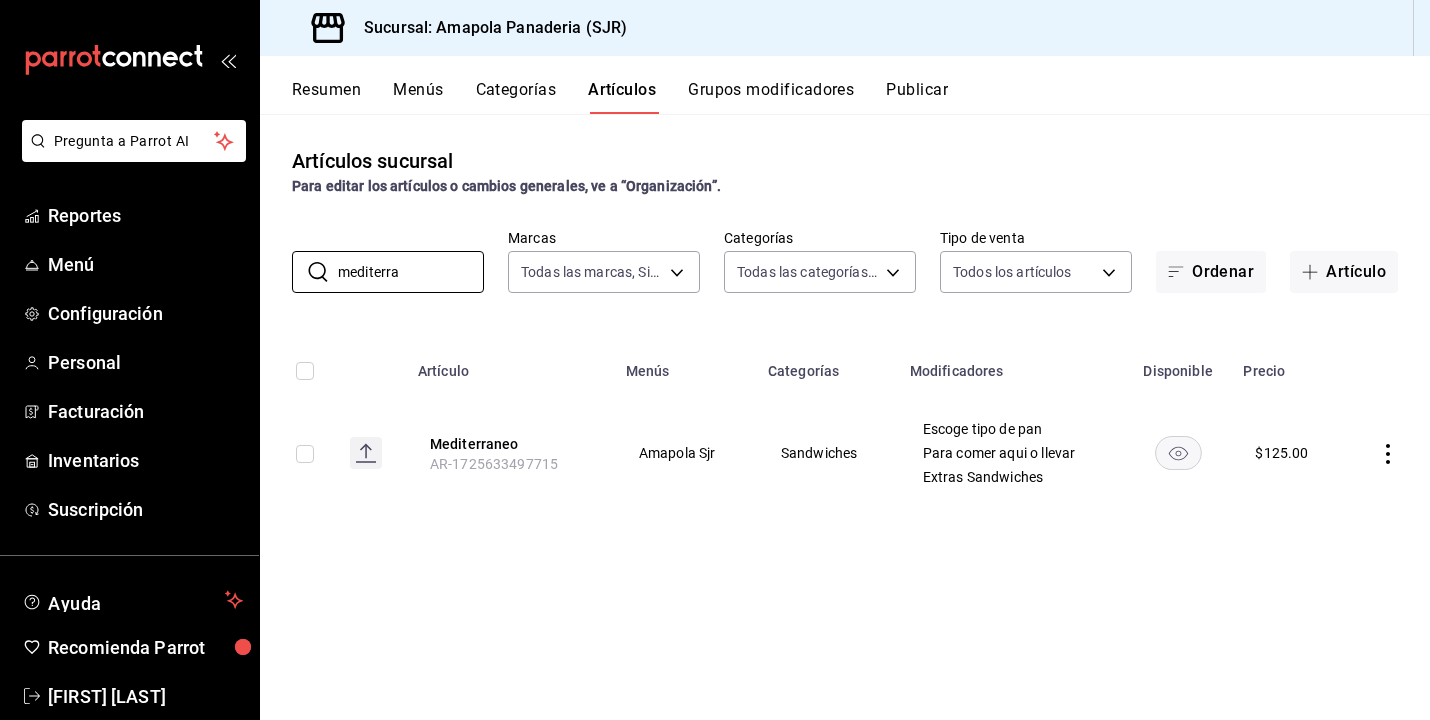 type on "mediterra" 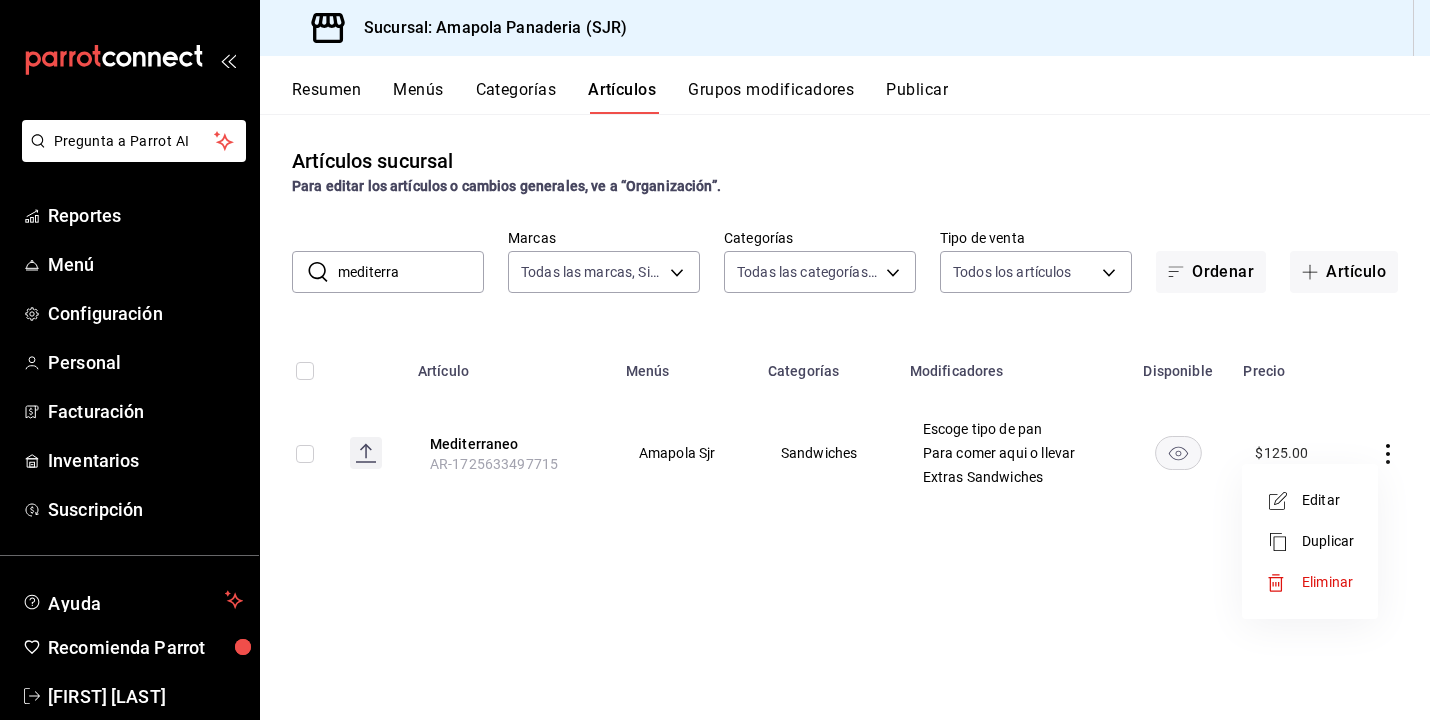 click on "Editar" at bounding box center [1310, 500] 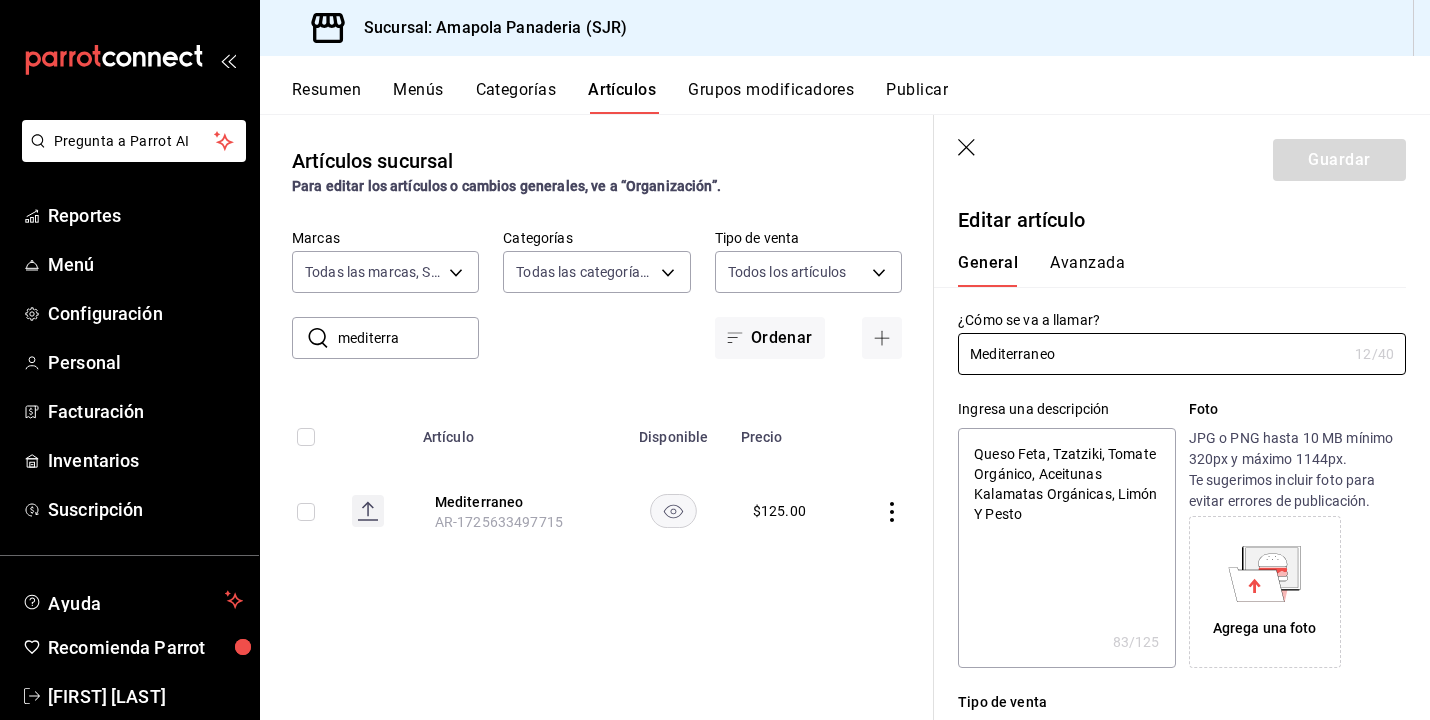type on "x" 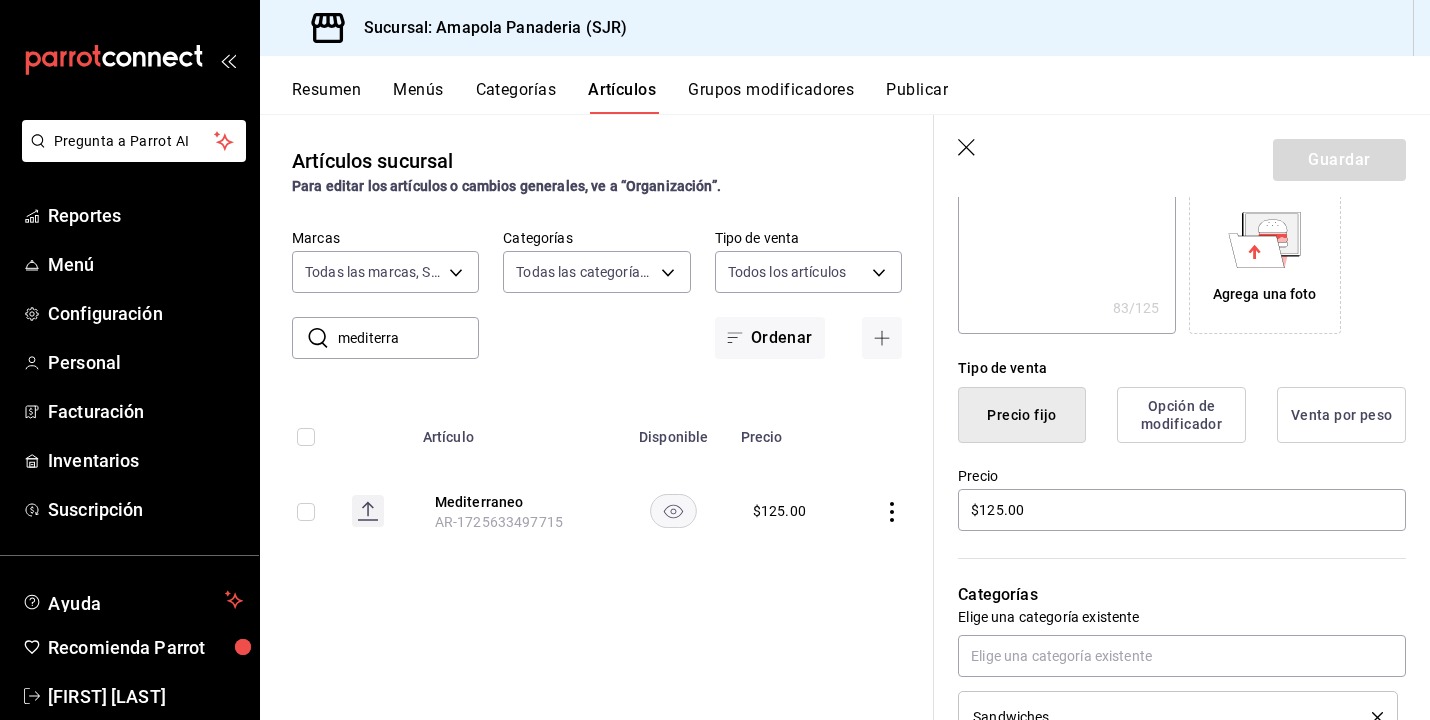 scroll, scrollTop: 361, scrollLeft: 0, axis: vertical 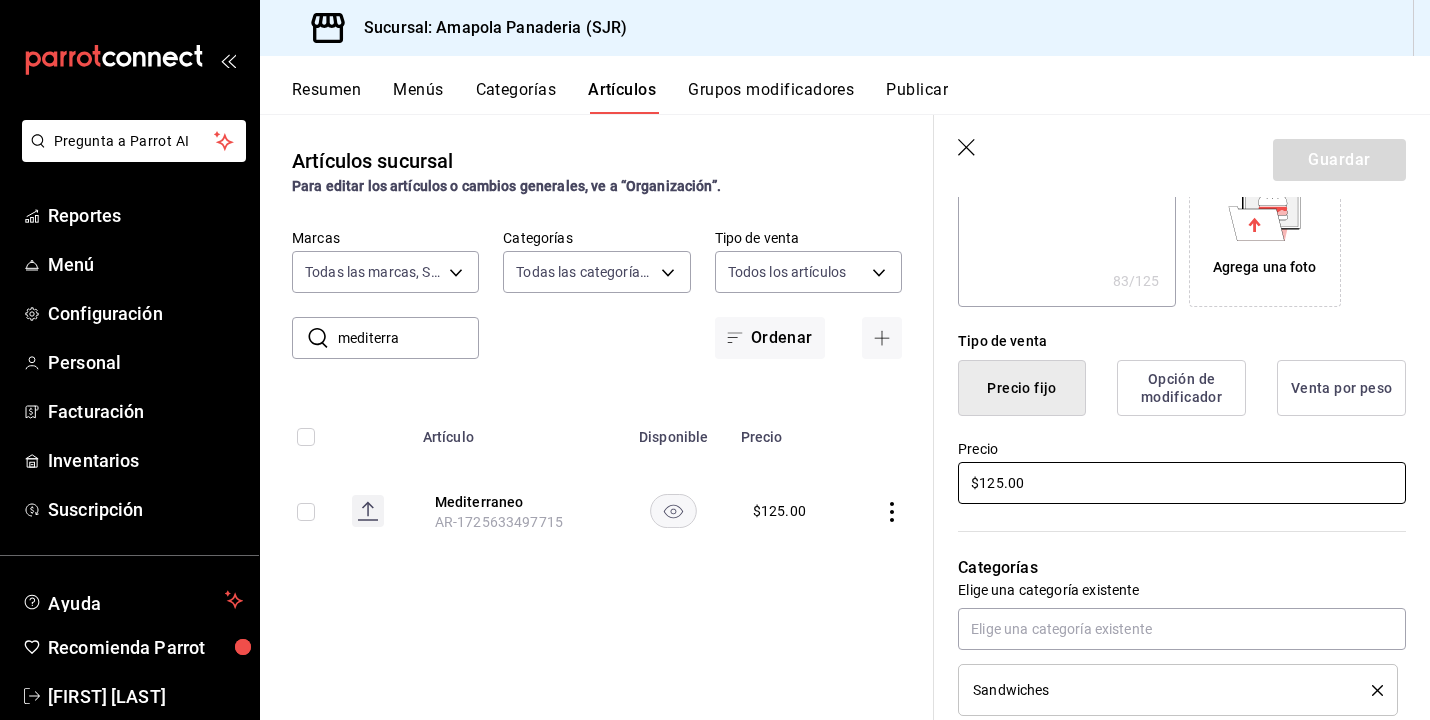 click on "$125.00" at bounding box center (1182, 483) 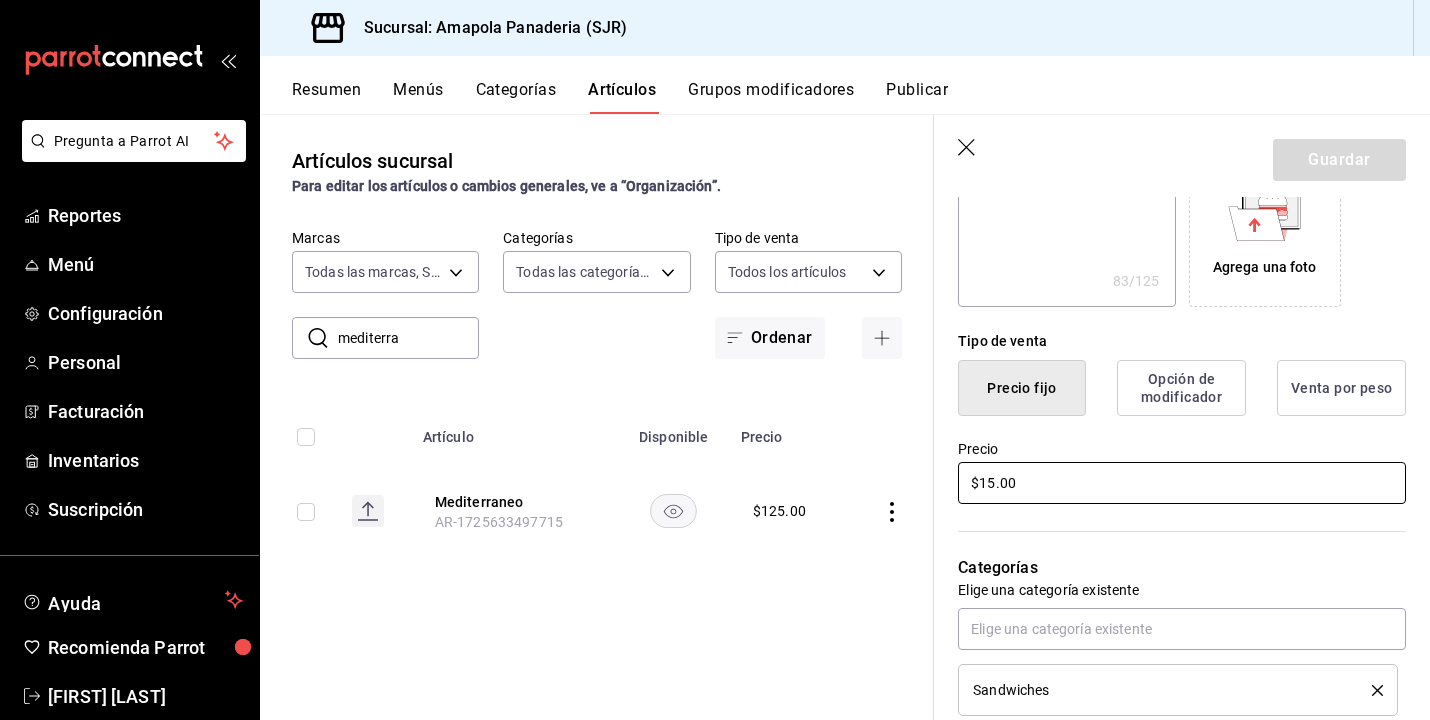 type on "x" 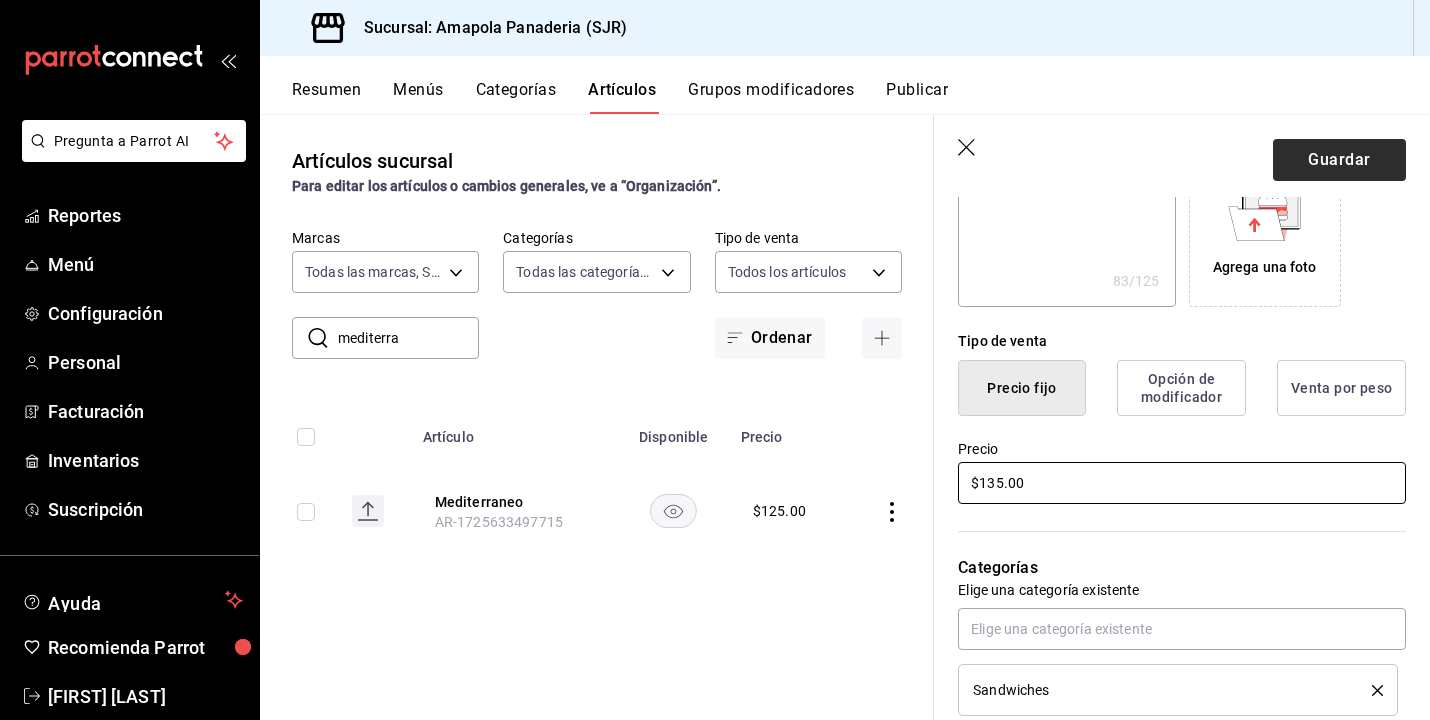 type on "$135.00" 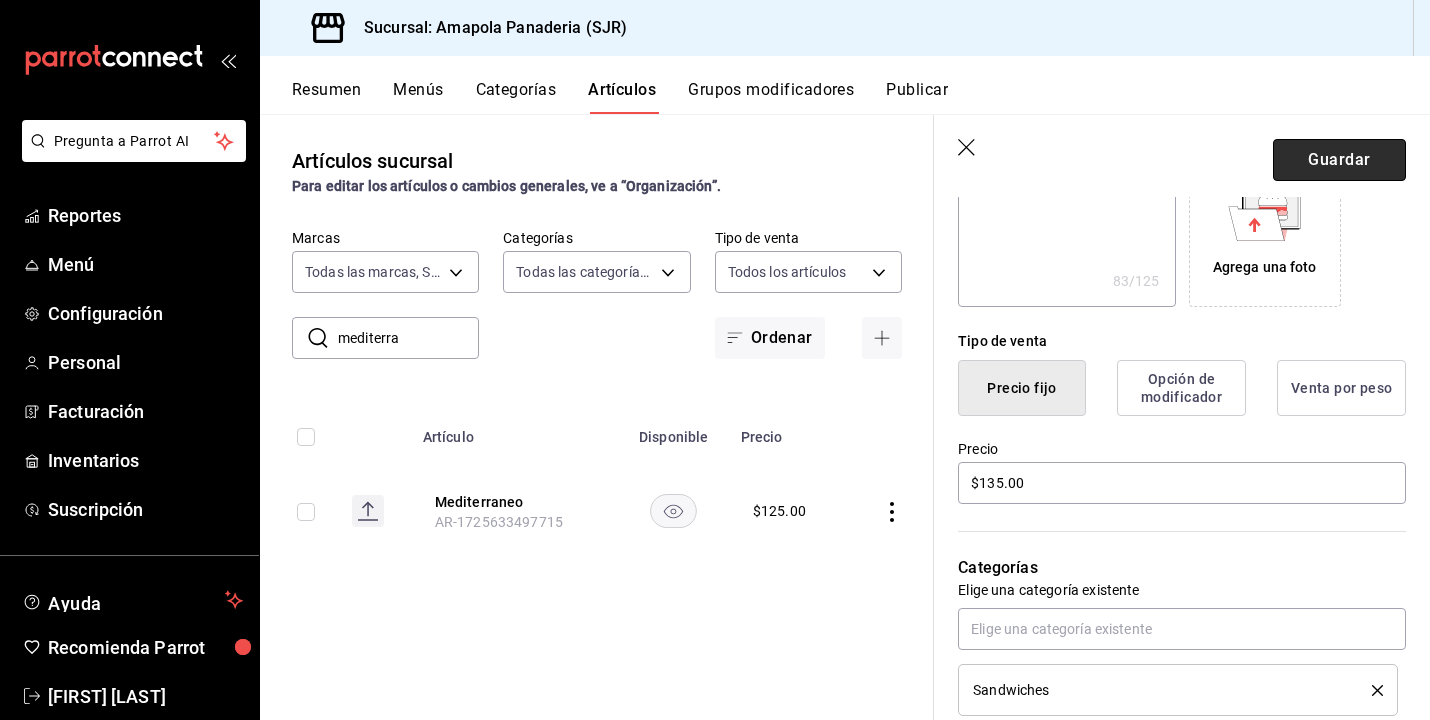 click on "Guardar" at bounding box center [1339, 160] 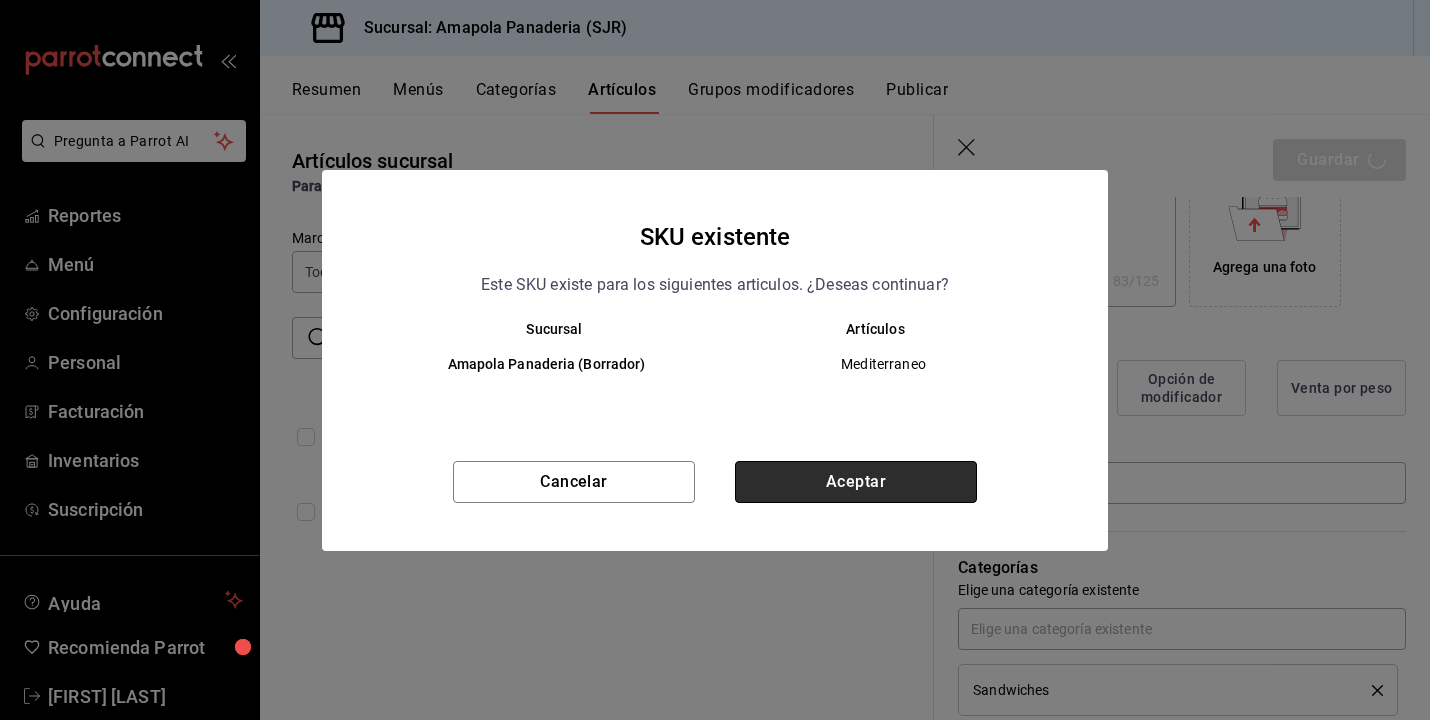 click on "Aceptar" at bounding box center [856, 482] 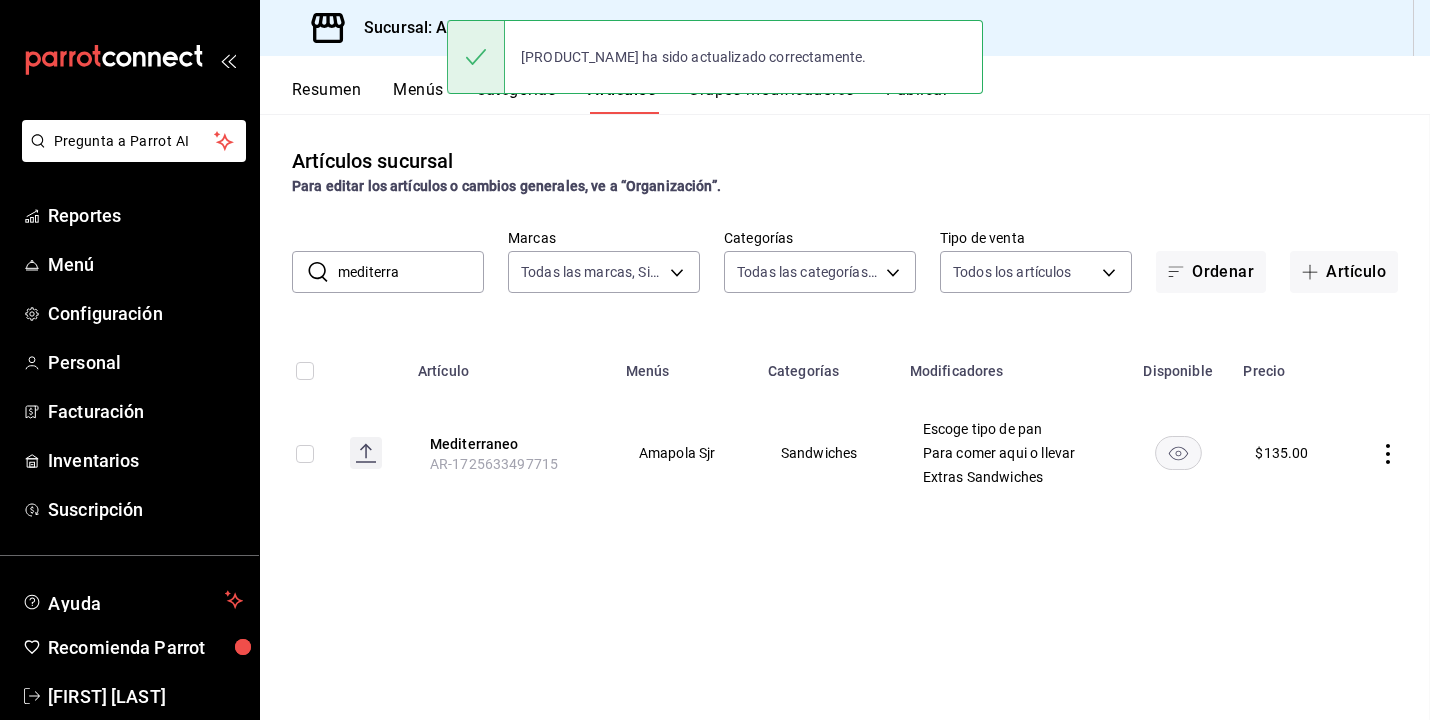 scroll, scrollTop: 0, scrollLeft: 0, axis: both 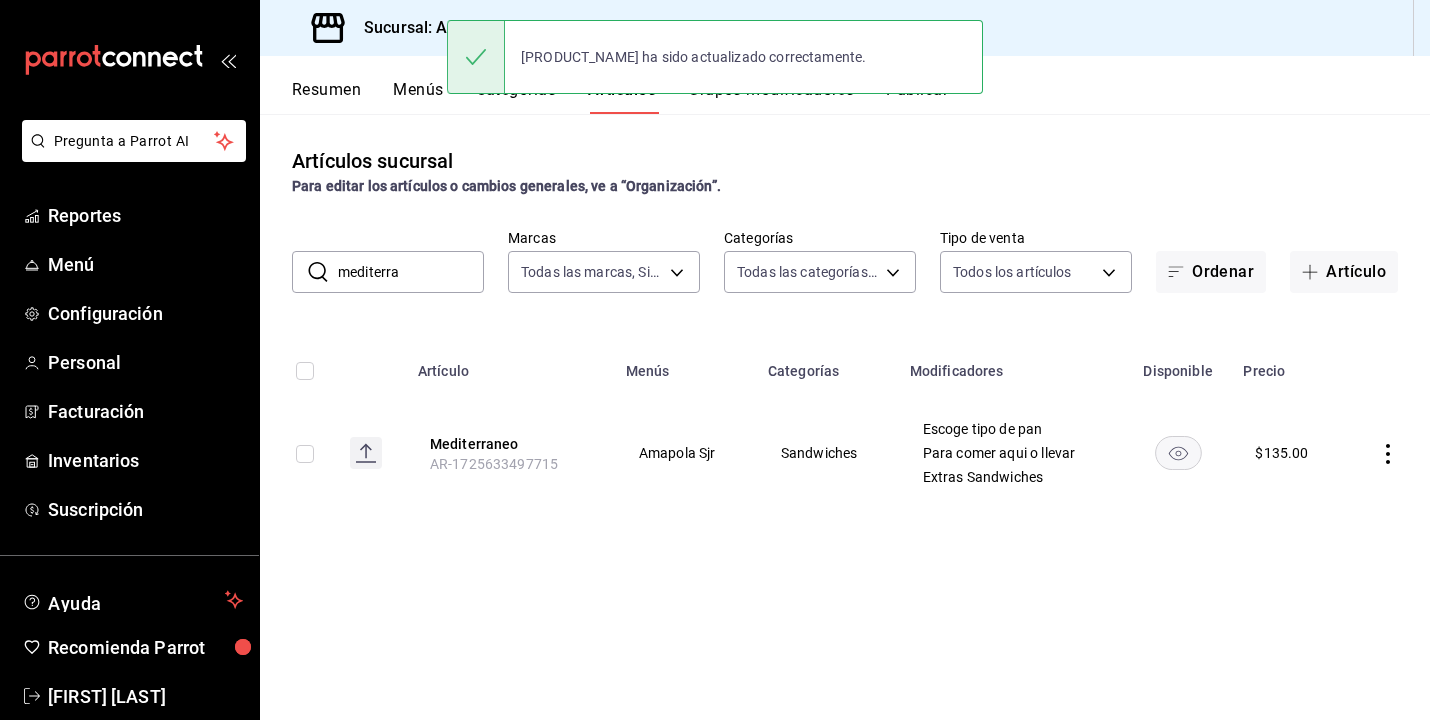 click on "mediterra" at bounding box center (411, 272) 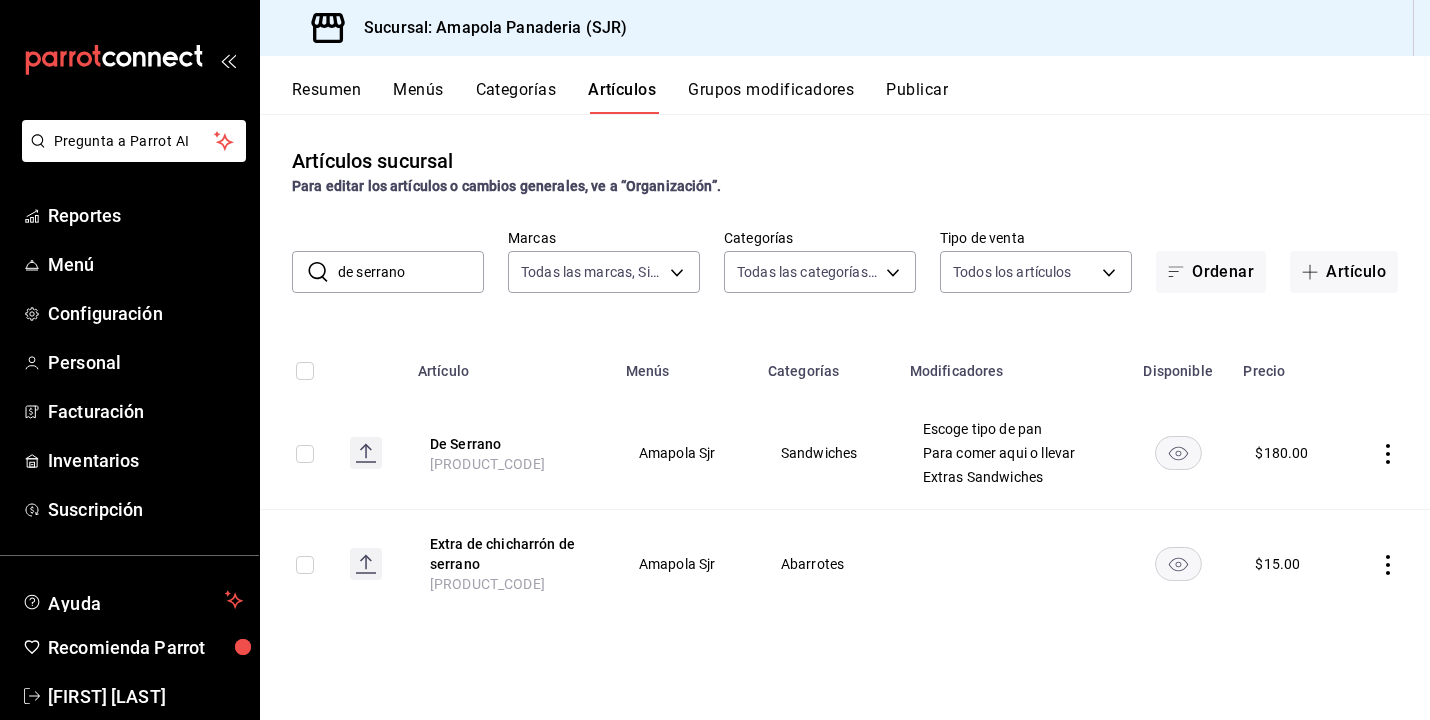 type on "de serrano" 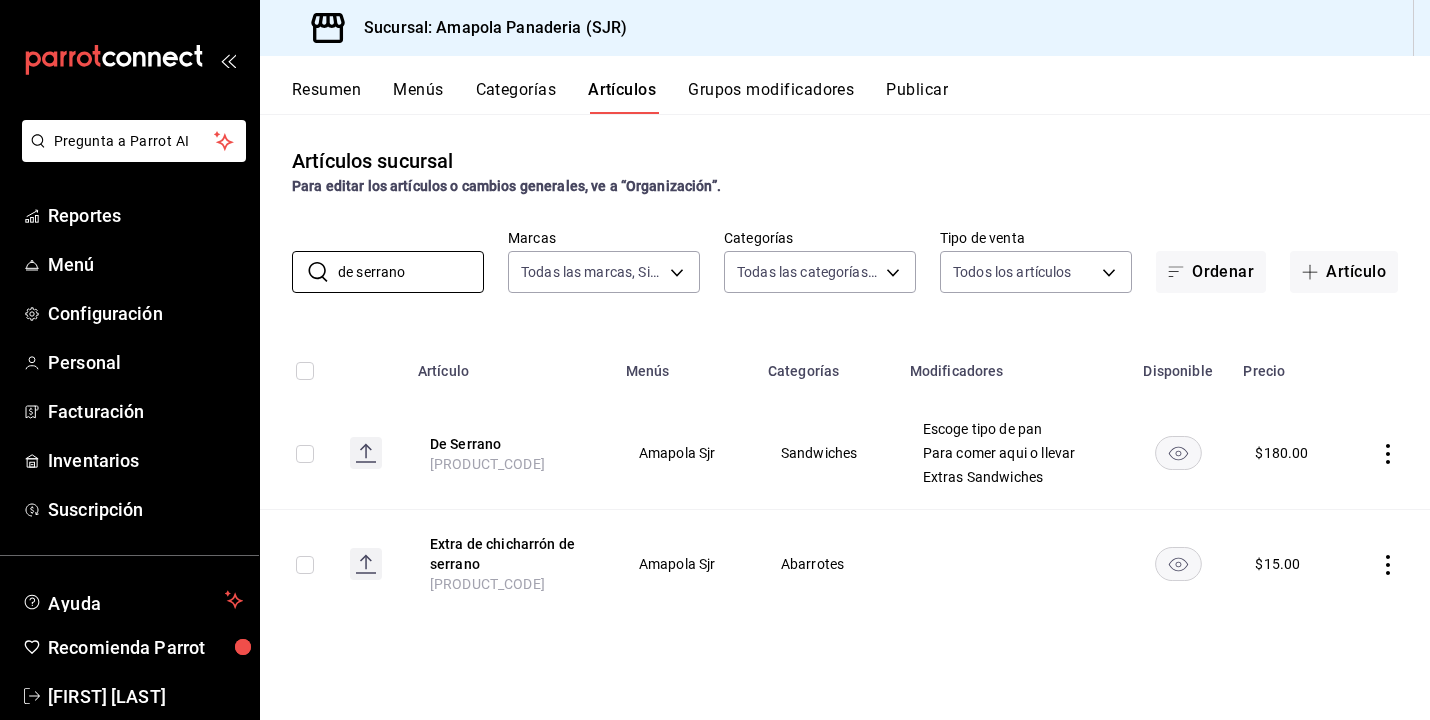 click 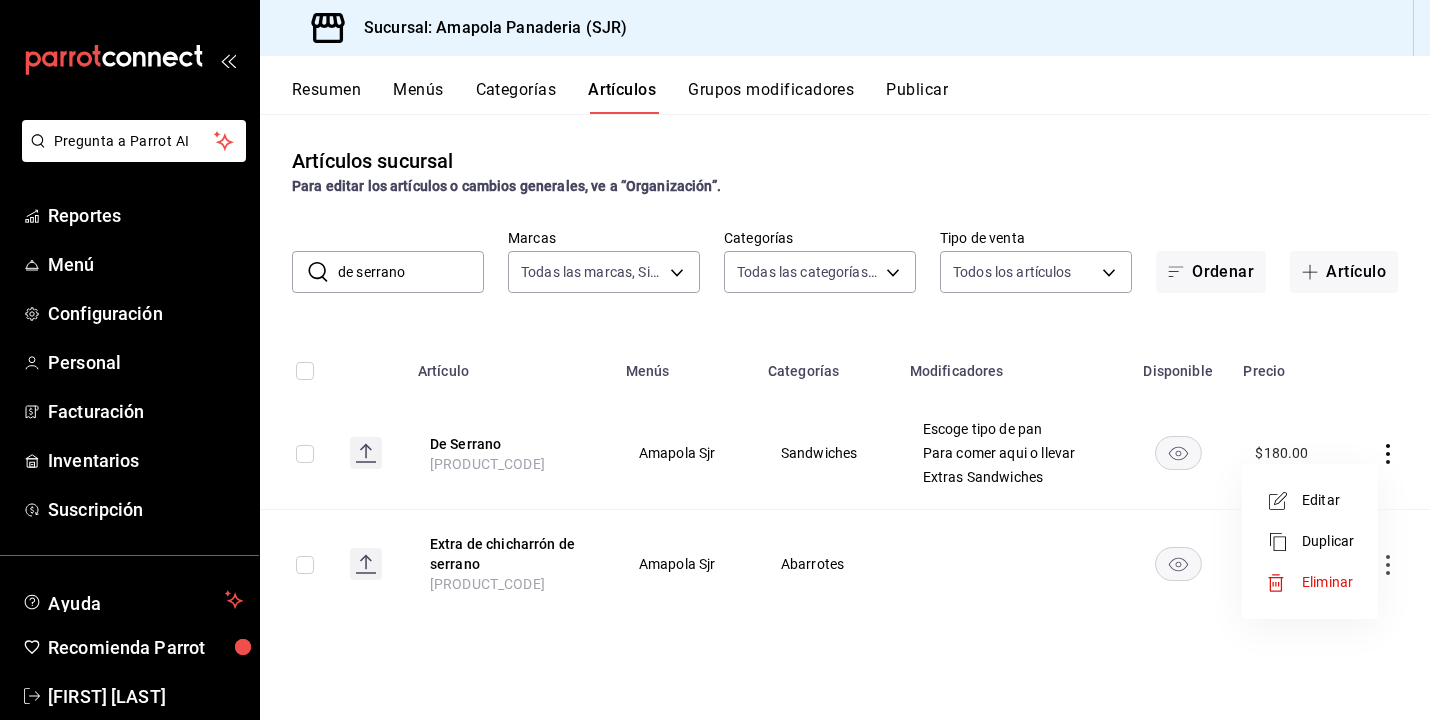 click on "Editar" at bounding box center (1310, 500) 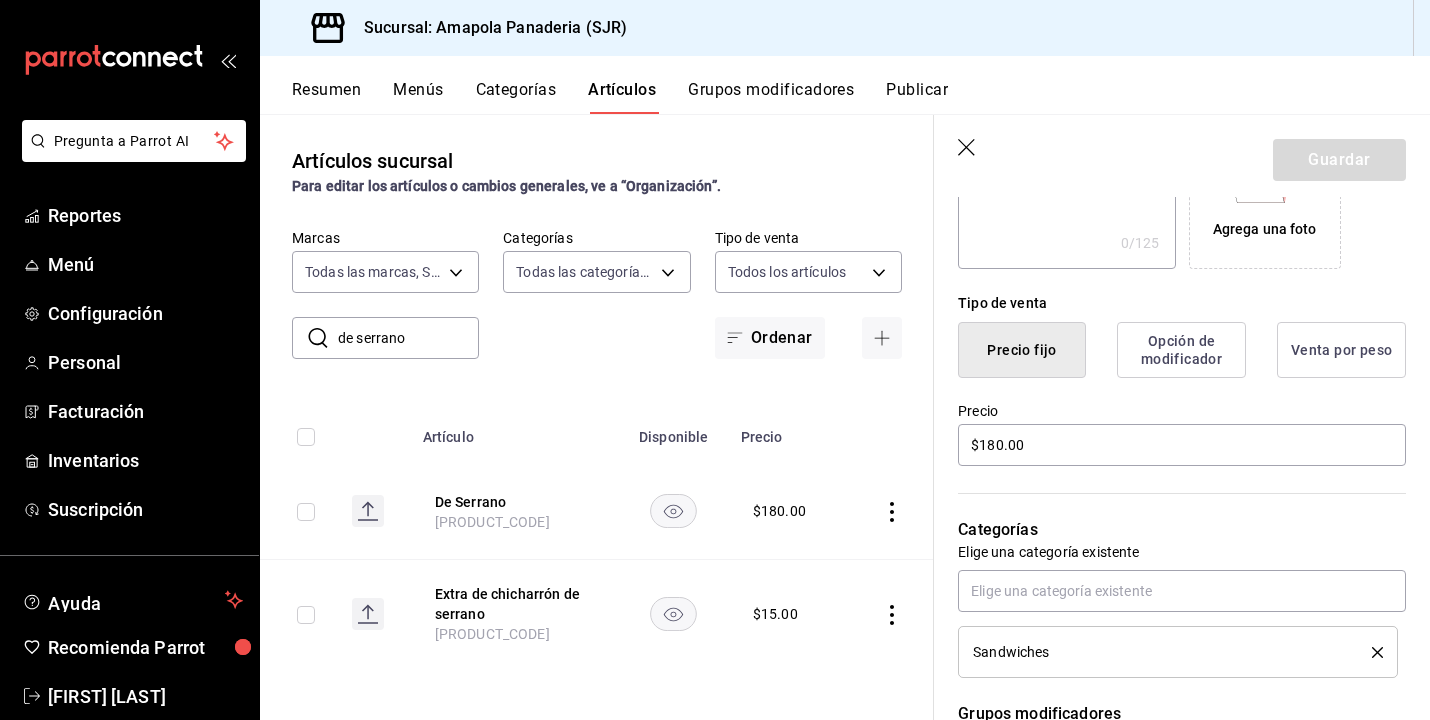 scroll, scrollTop: 402, scrollLeft: 0, axis: vertical 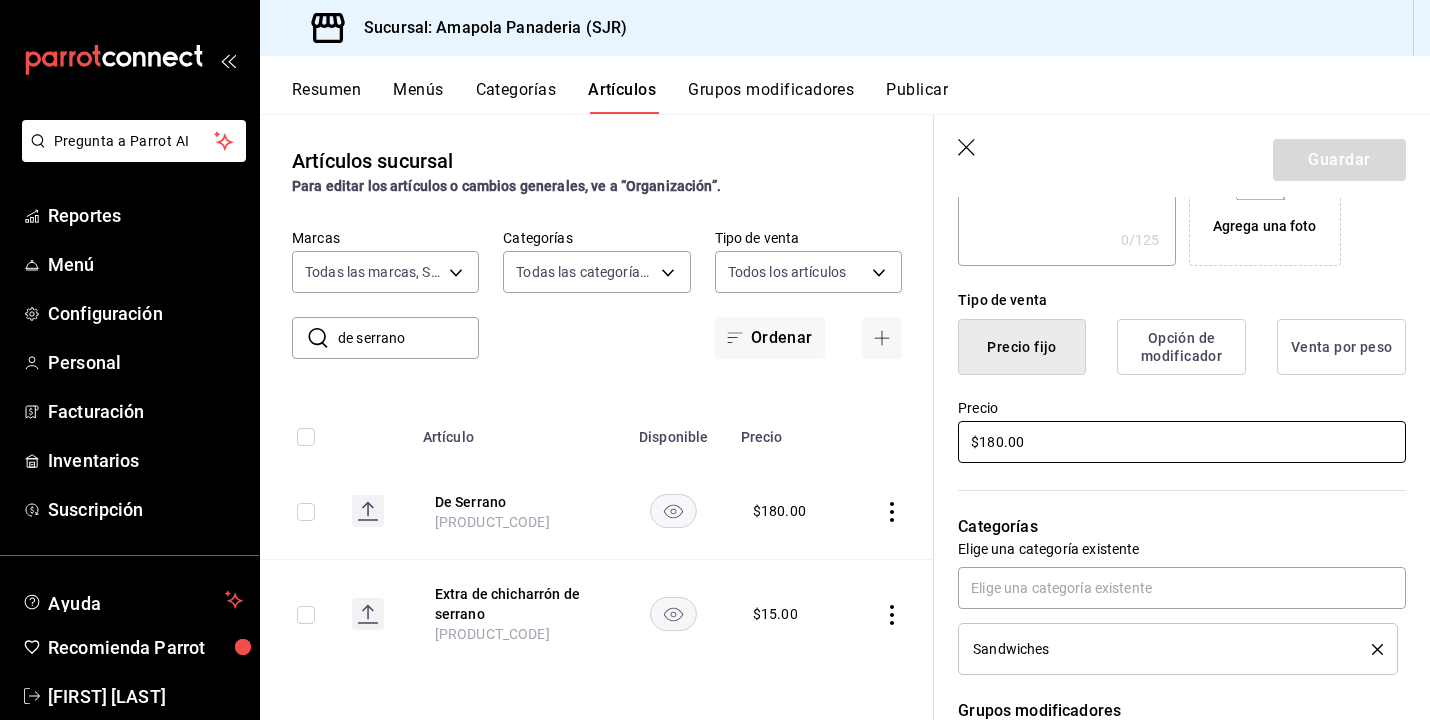 click on "$180.00" at bounding box center (1182, 442) 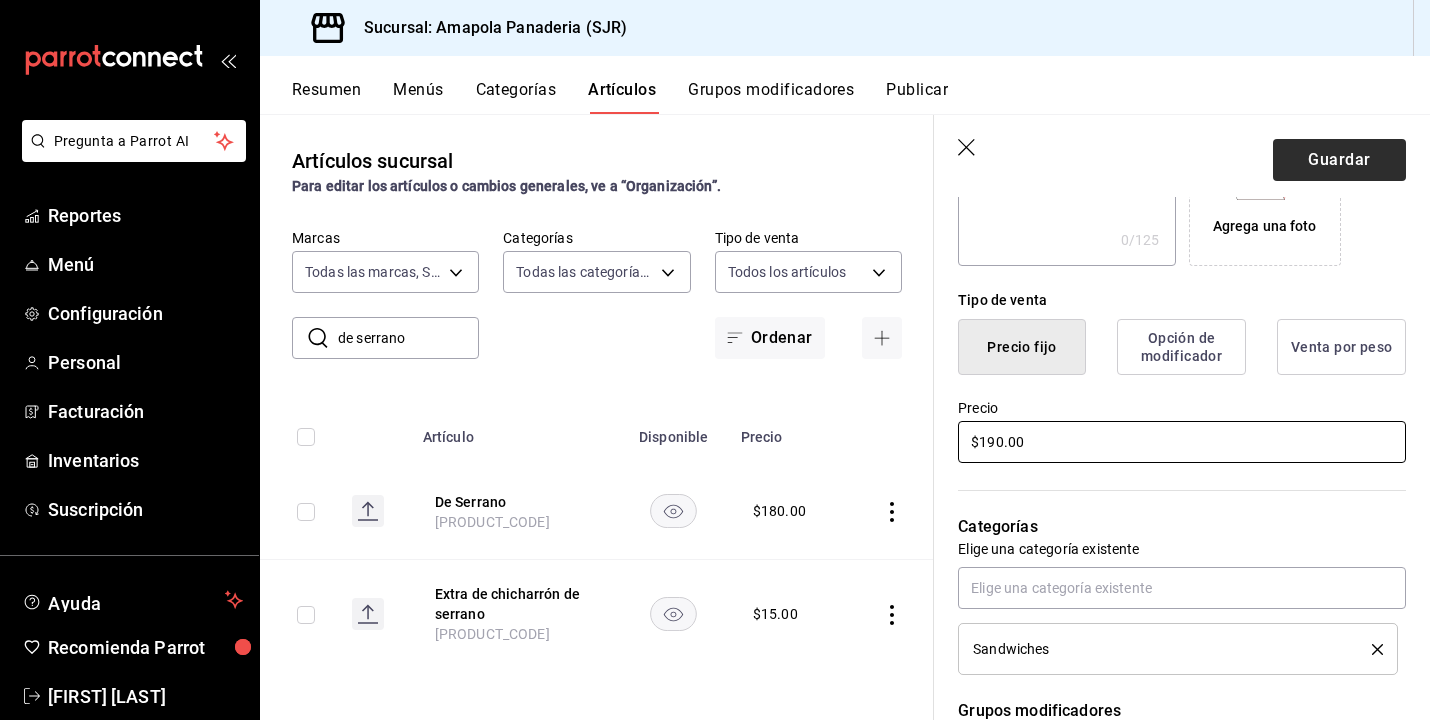 type on "$190.00" 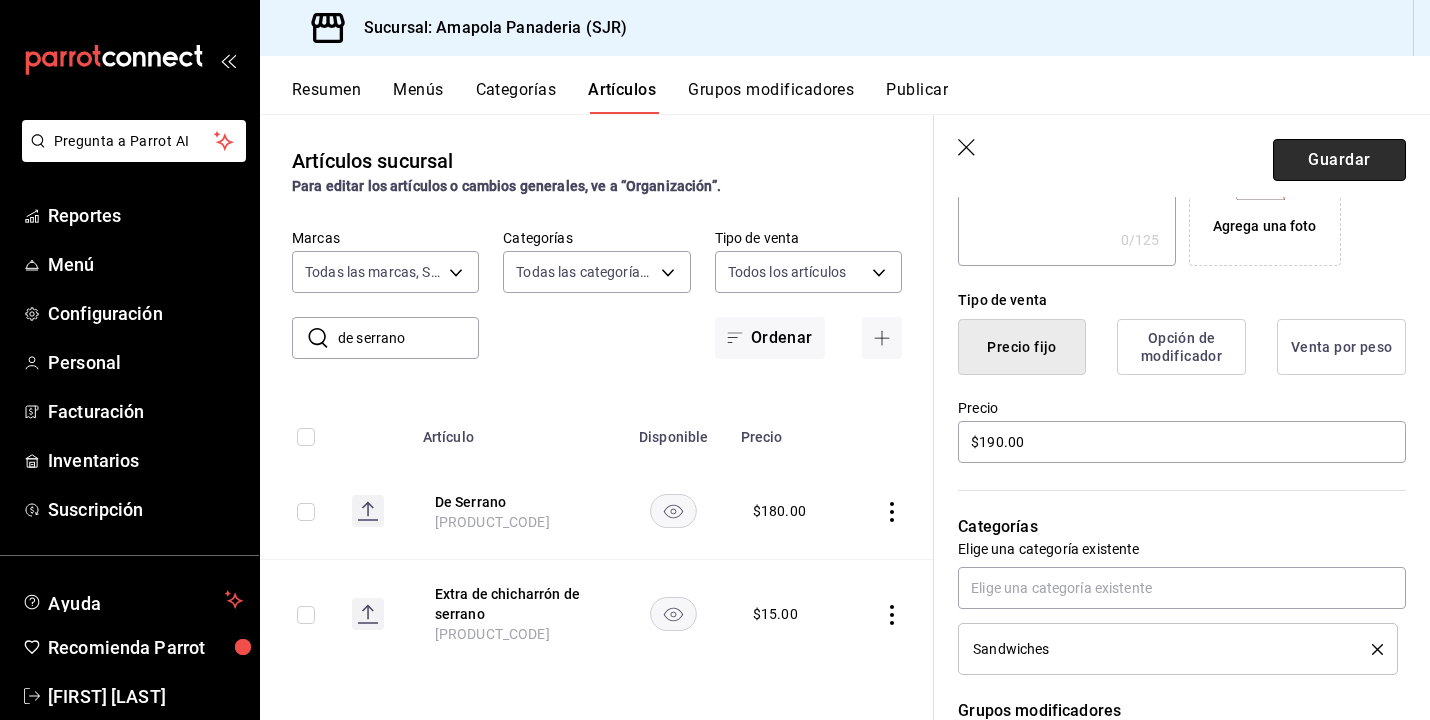 click on "Guardar" at bounding box center (1339, 160) 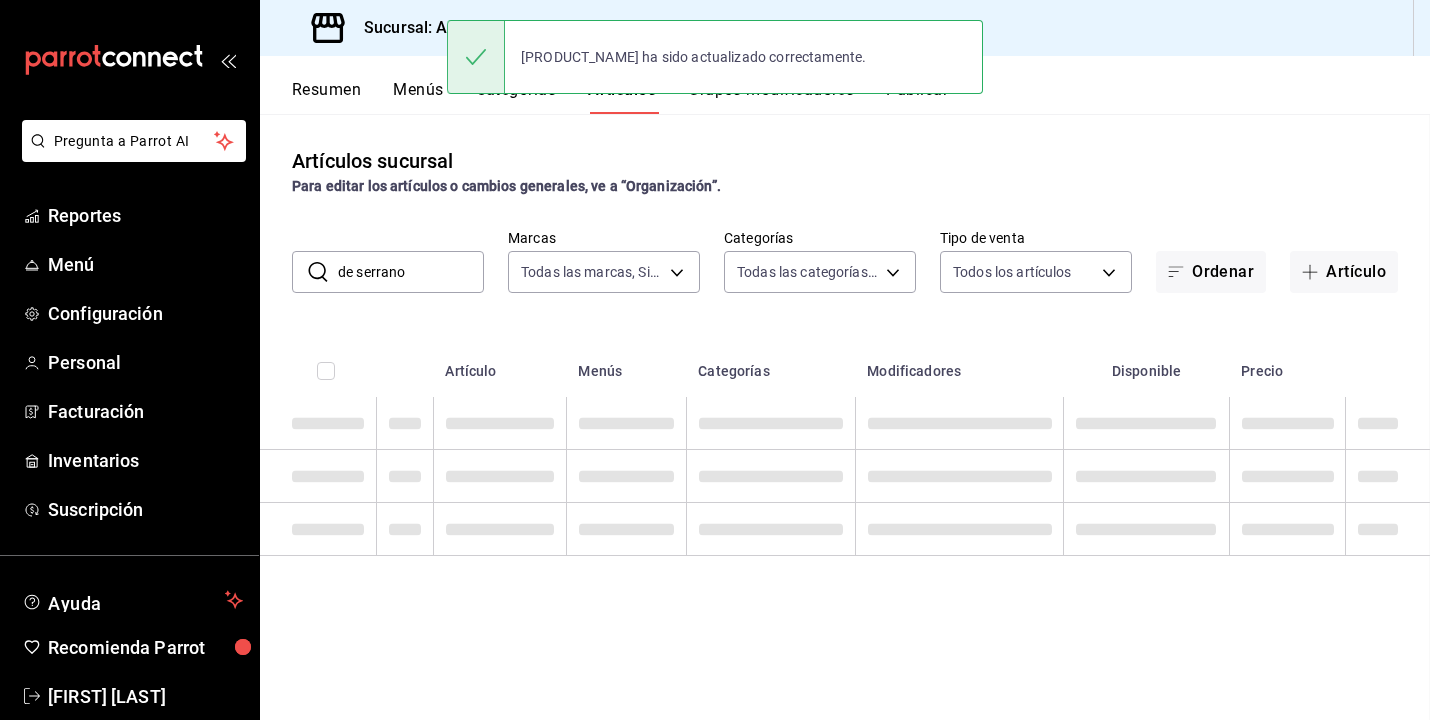 scroll, scrollTop: 0, scrollLeft: 0, axis: both 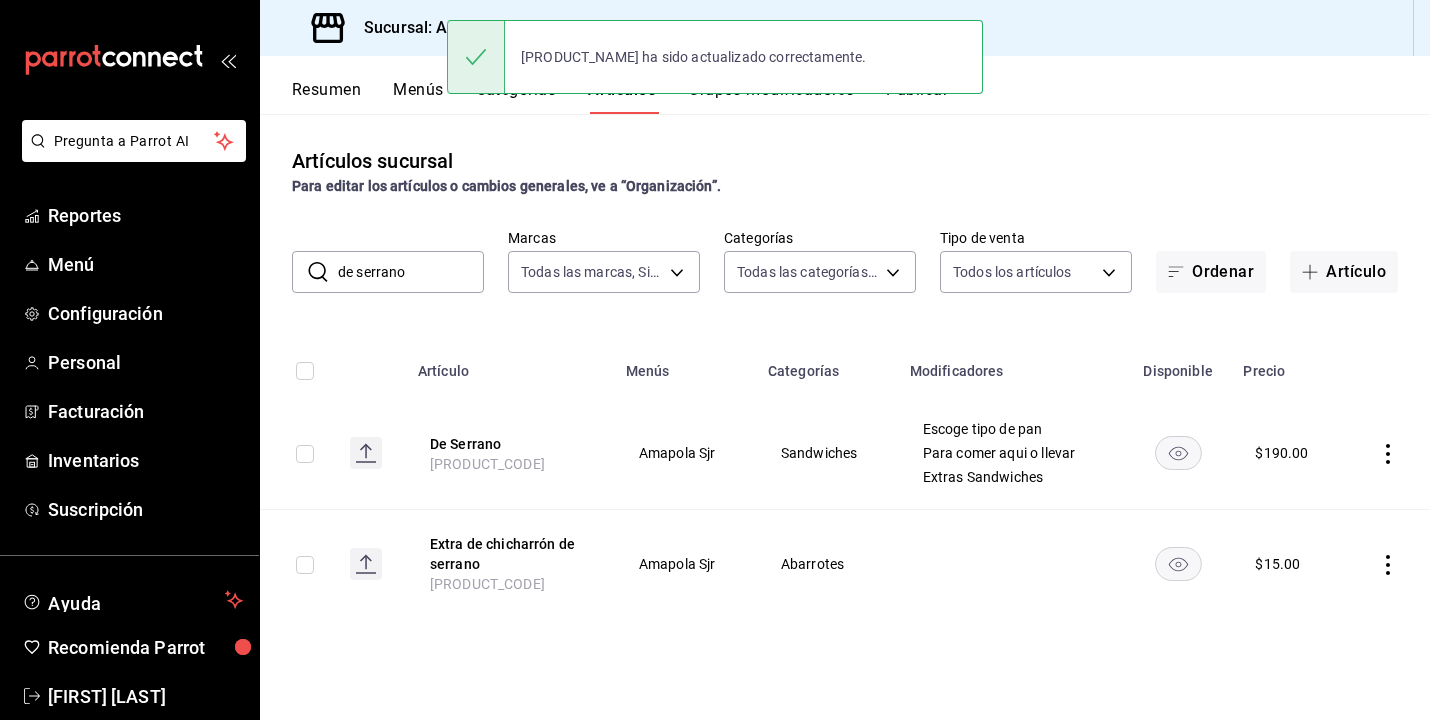 click on "de serrano" at bounding box center [411, 272] 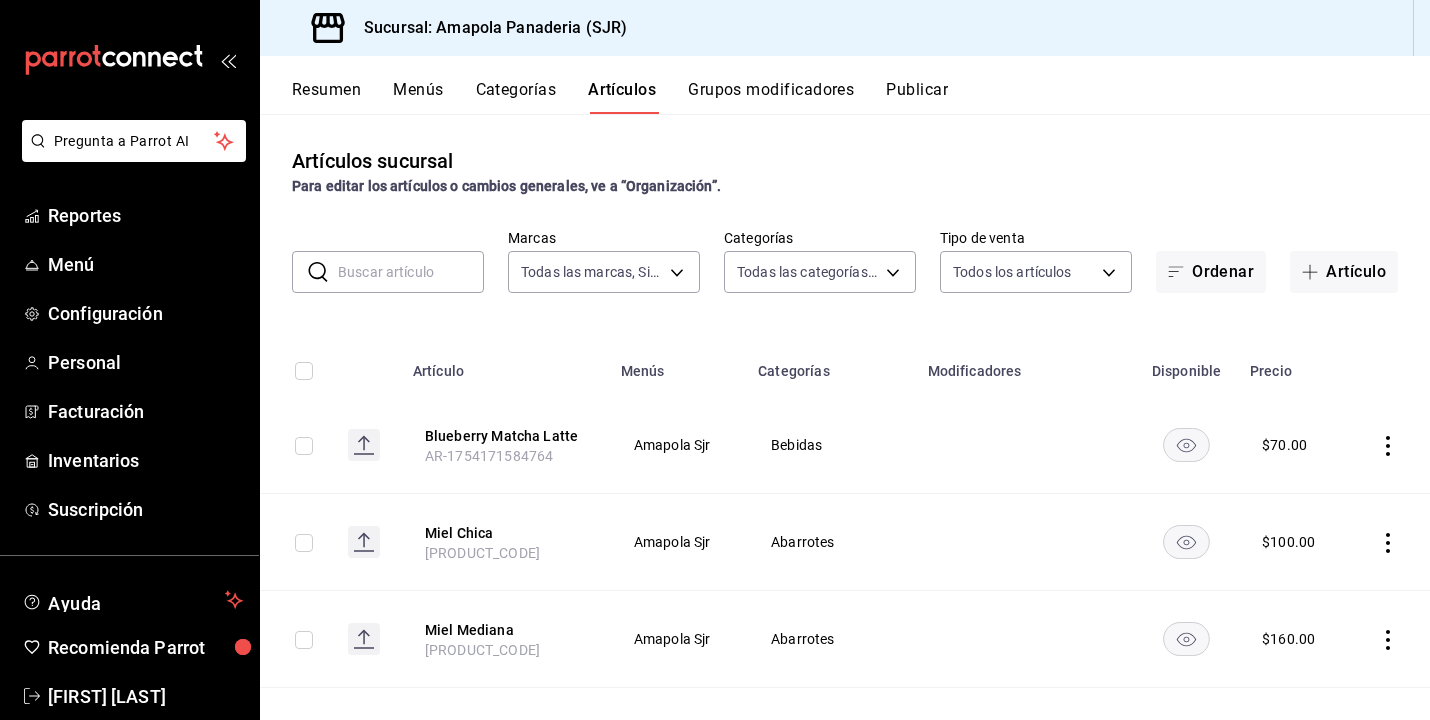 type on "t" 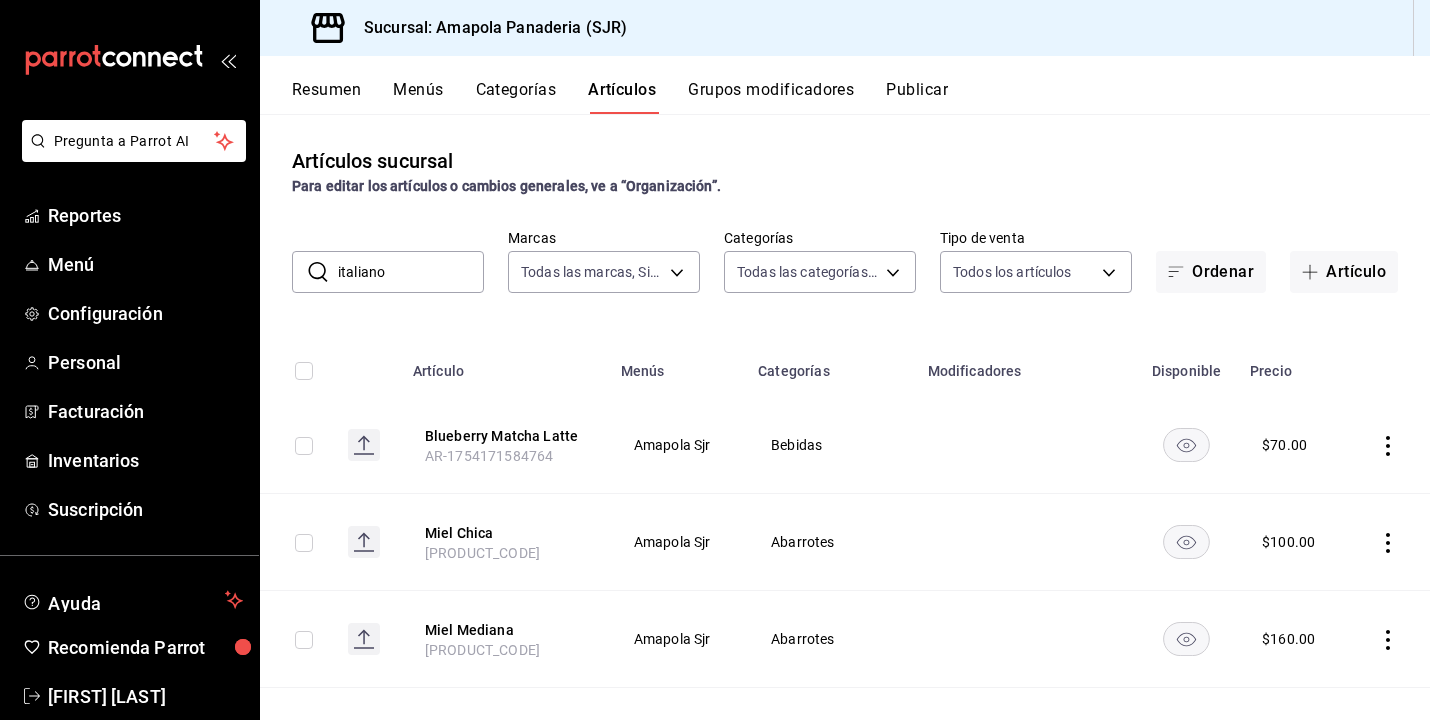 type on "italiano" 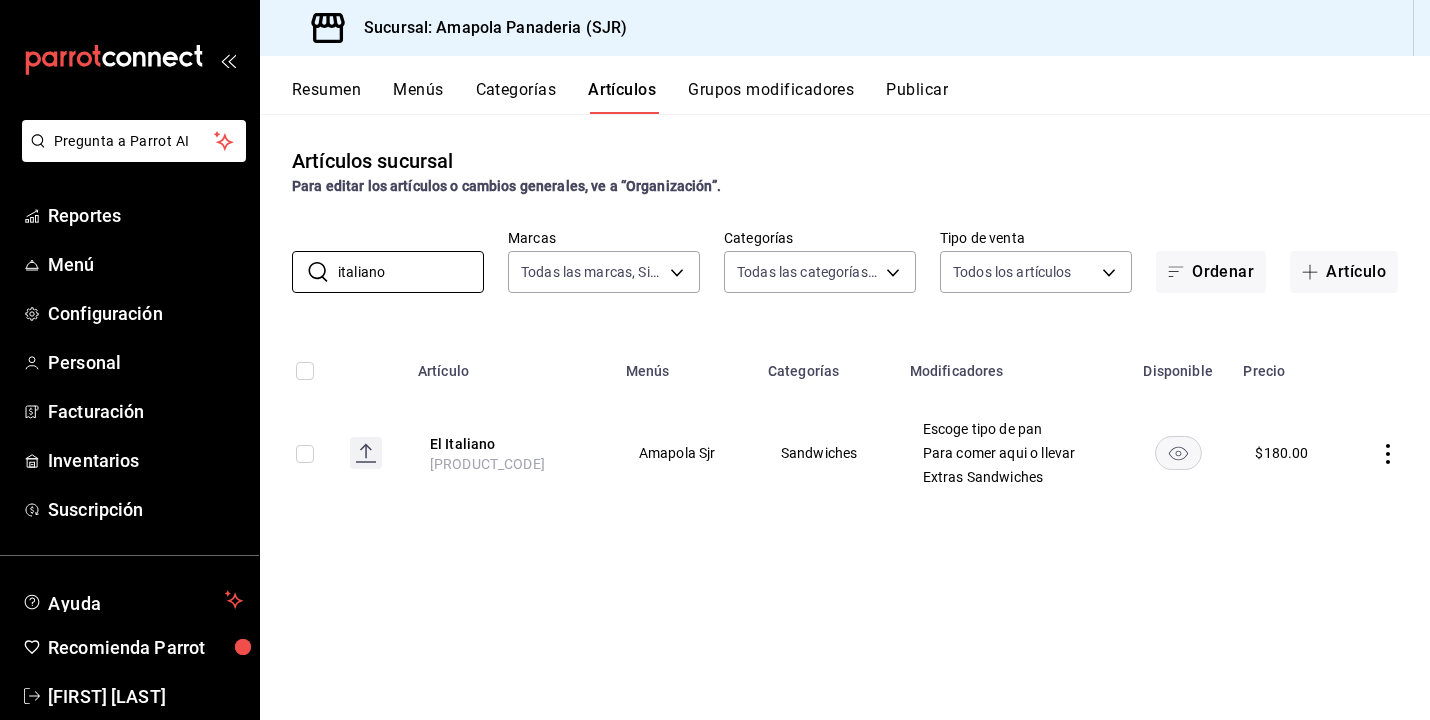 click 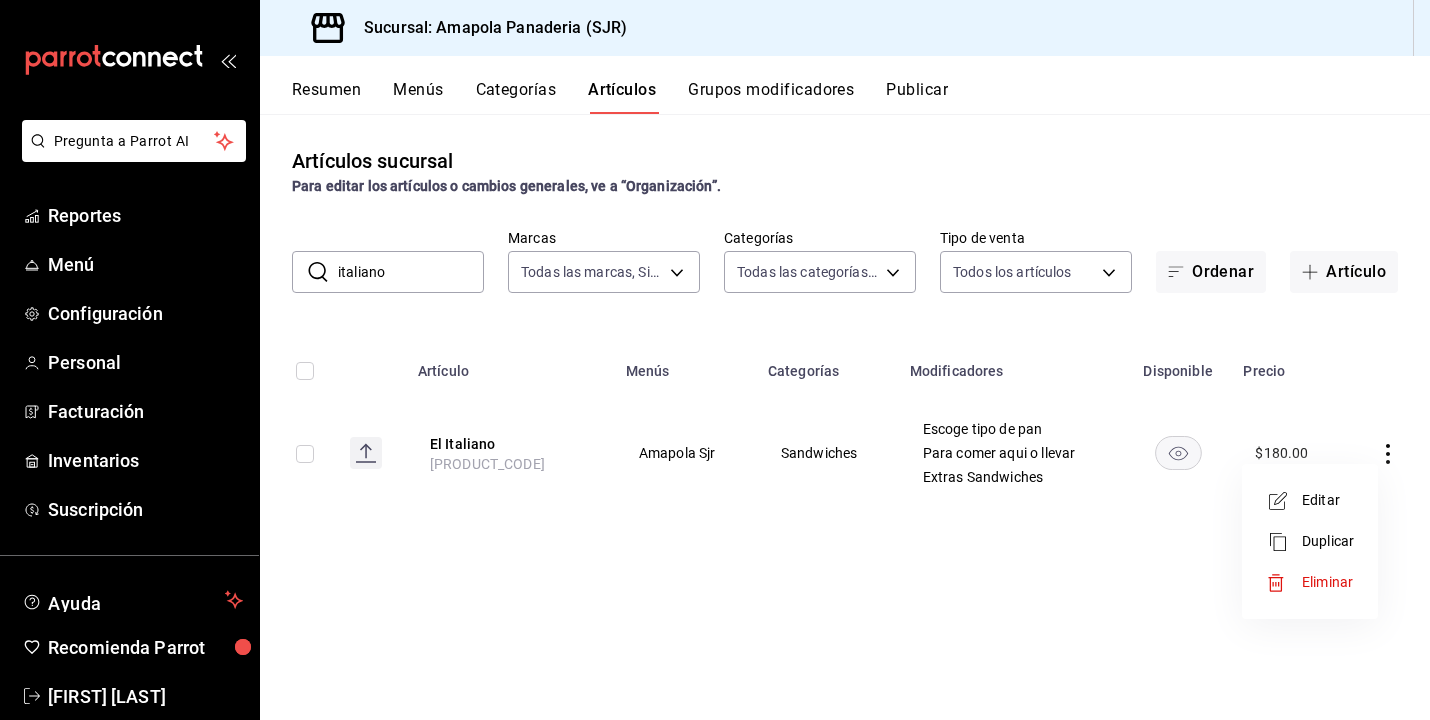 click 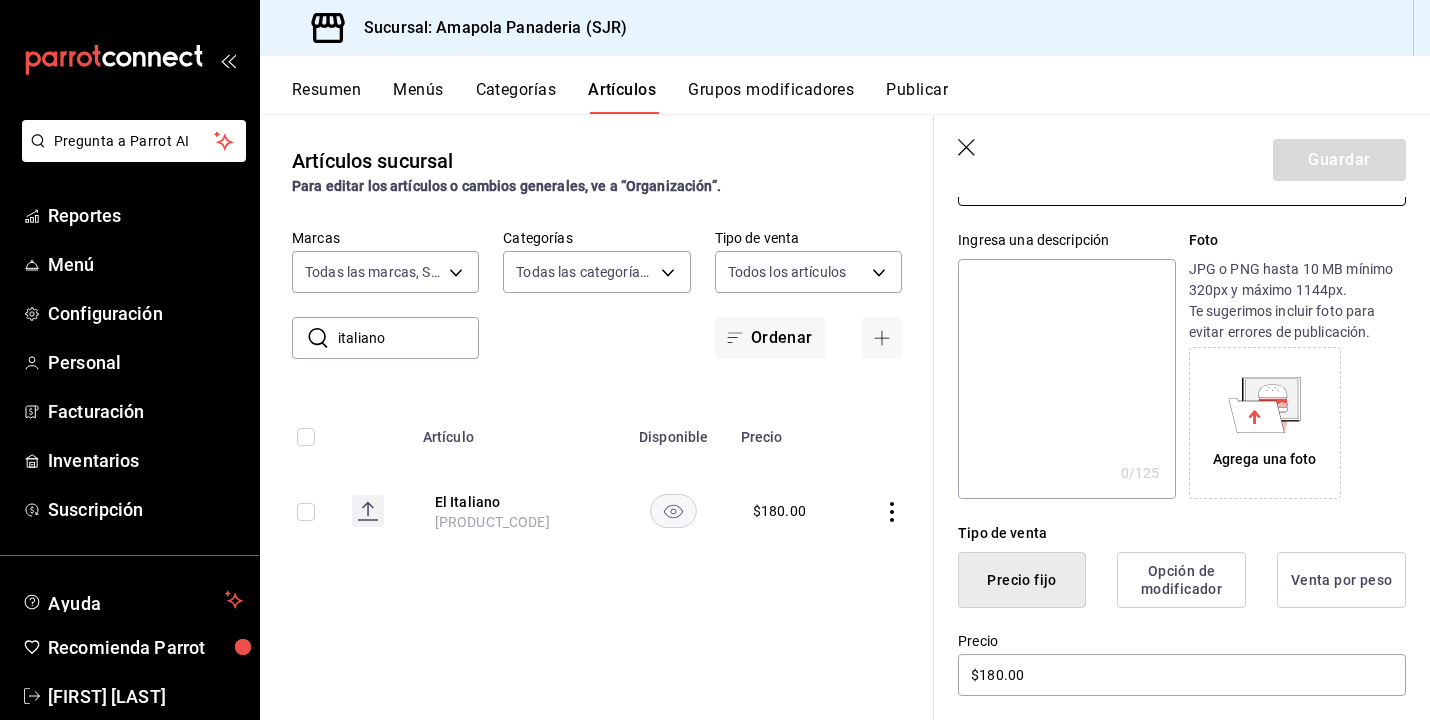 scroll, scrollTop: 379, scrollLeft: 0, axis: vertical 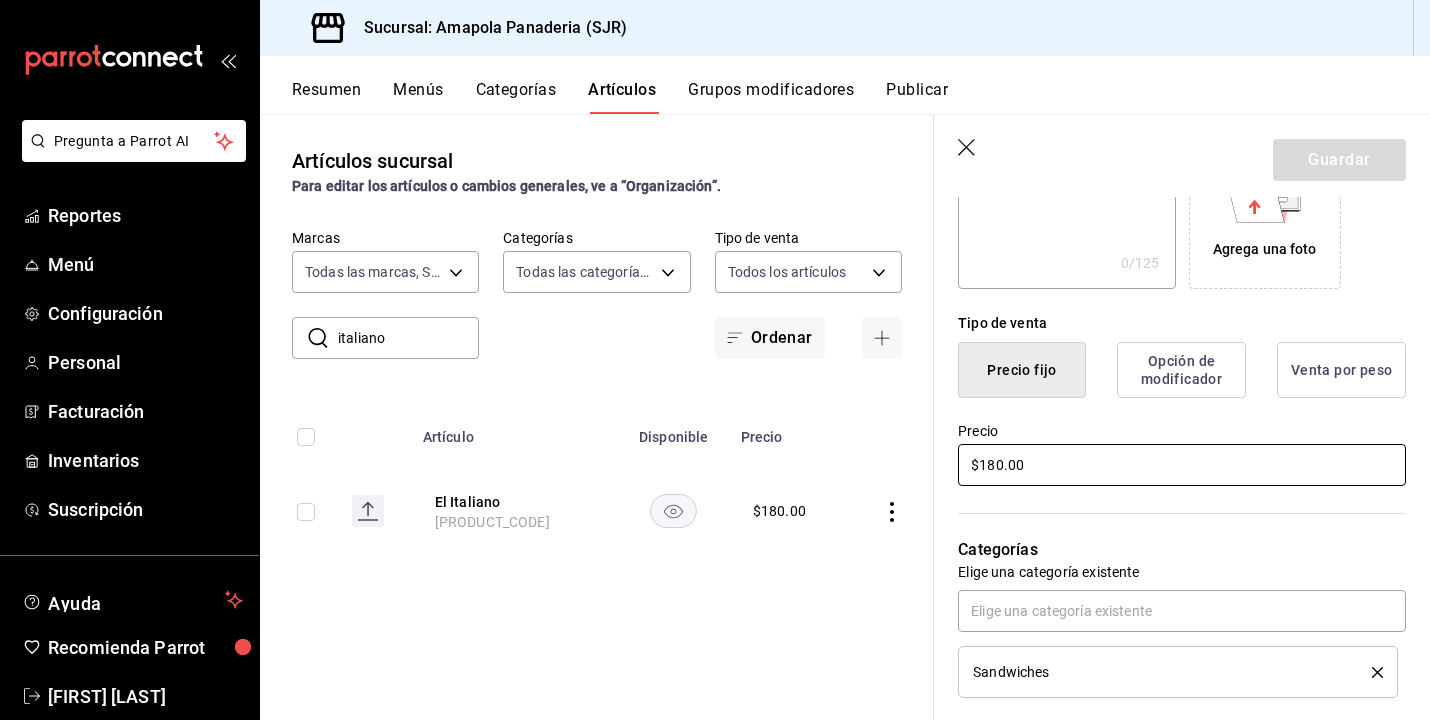 click on "$180.00" at bounding box center [1182, 465] 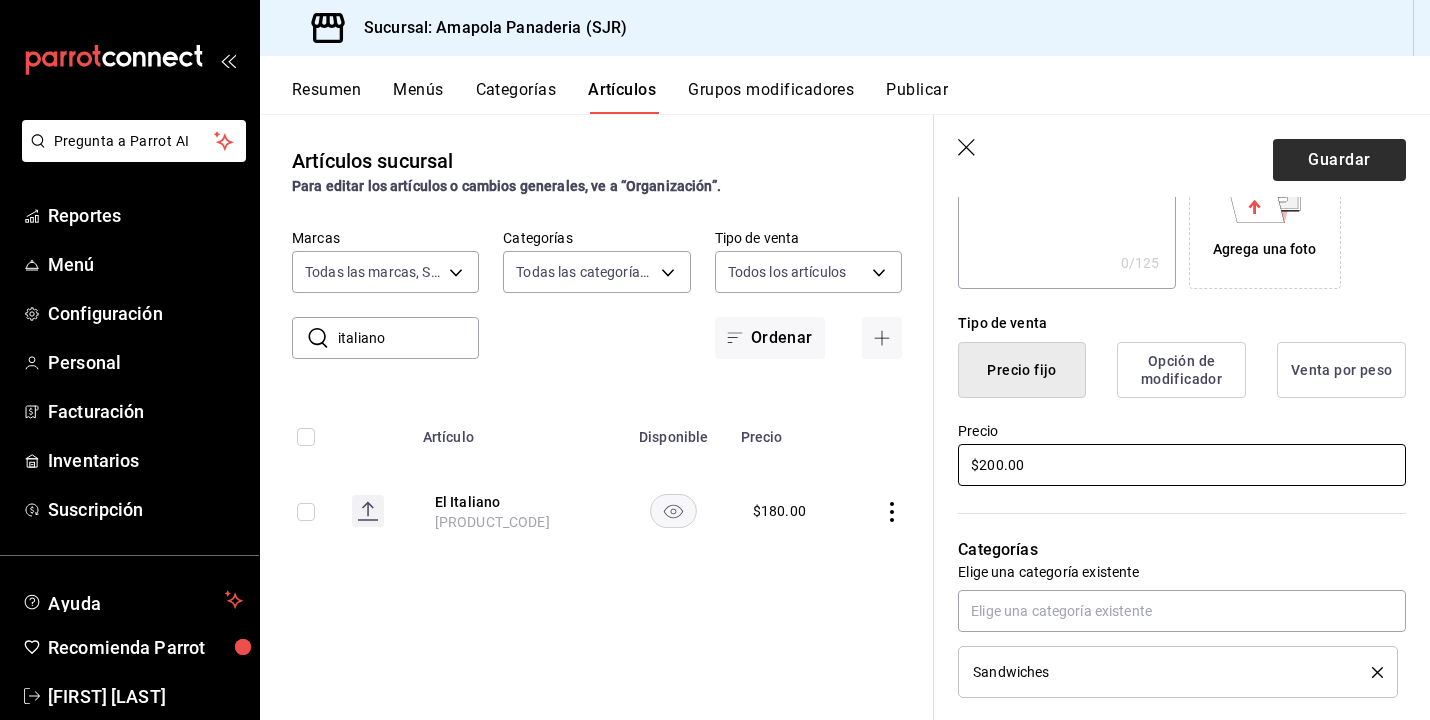 type on "$200.00" 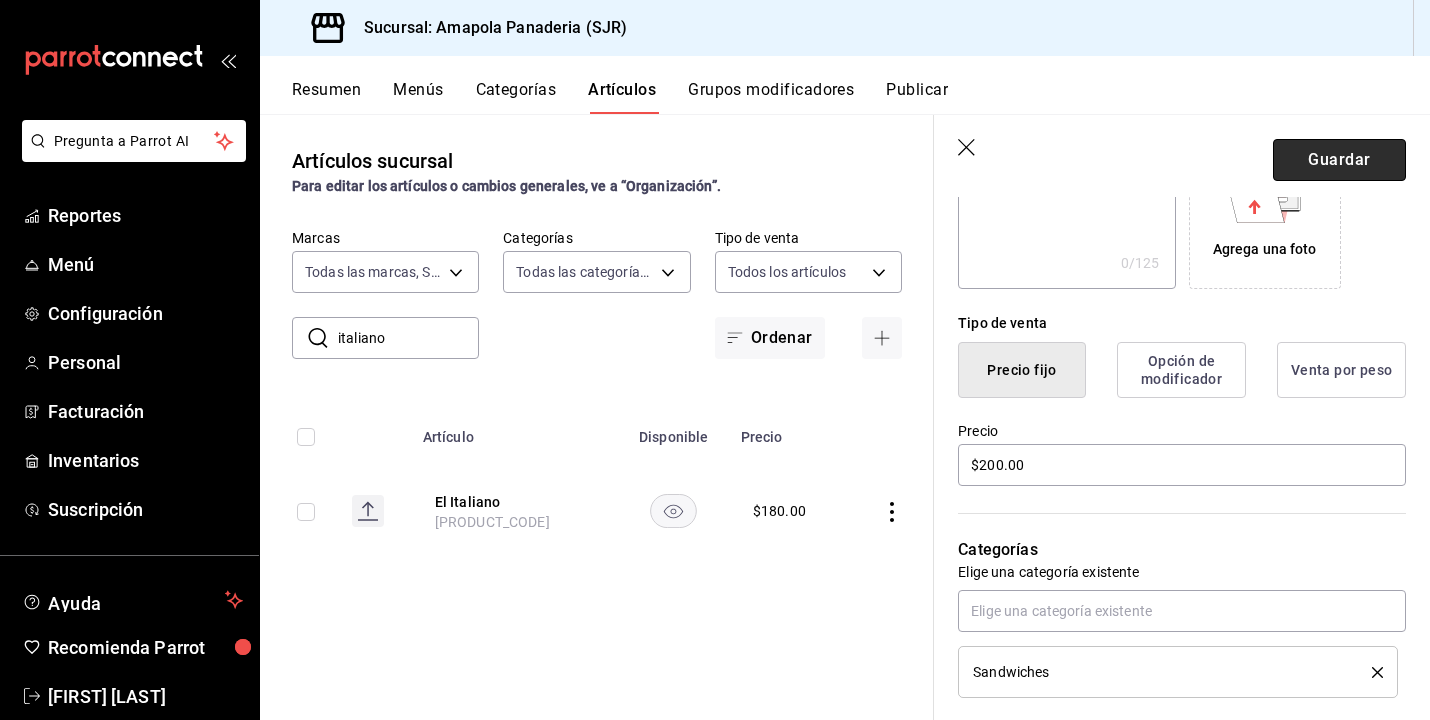 click on "Guardar" at bounding box center [1339, 160] 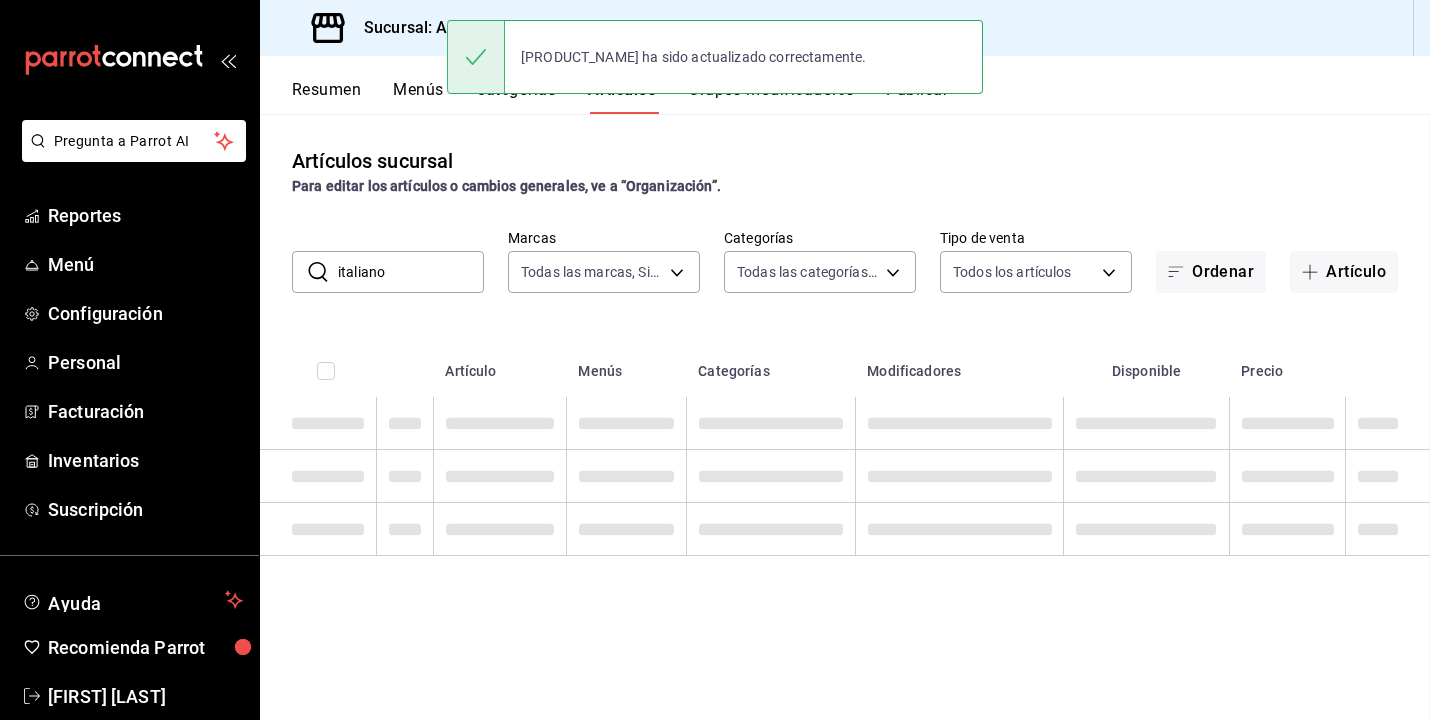 scroll, scrollTop: 0, scrollLeft: 0, axis: both 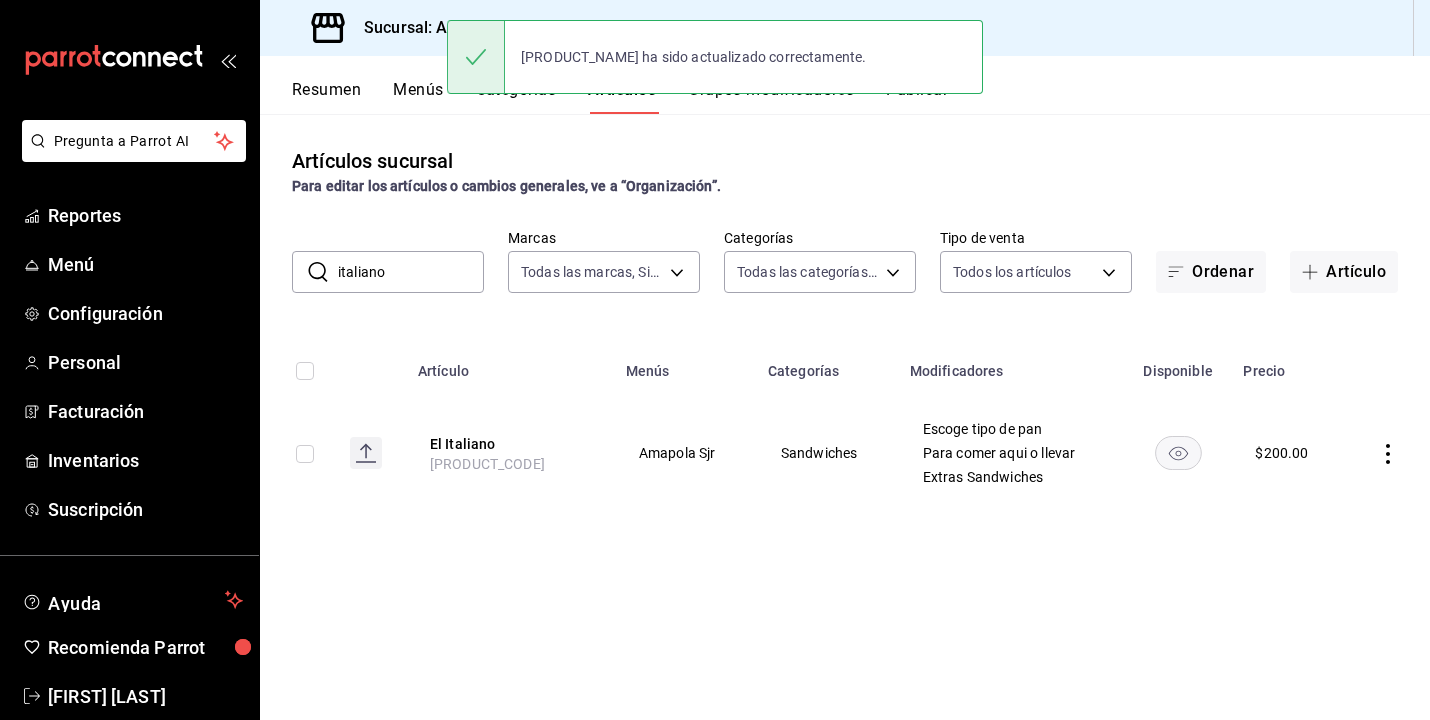 click on "italiano" at bounding box center [411, 272] 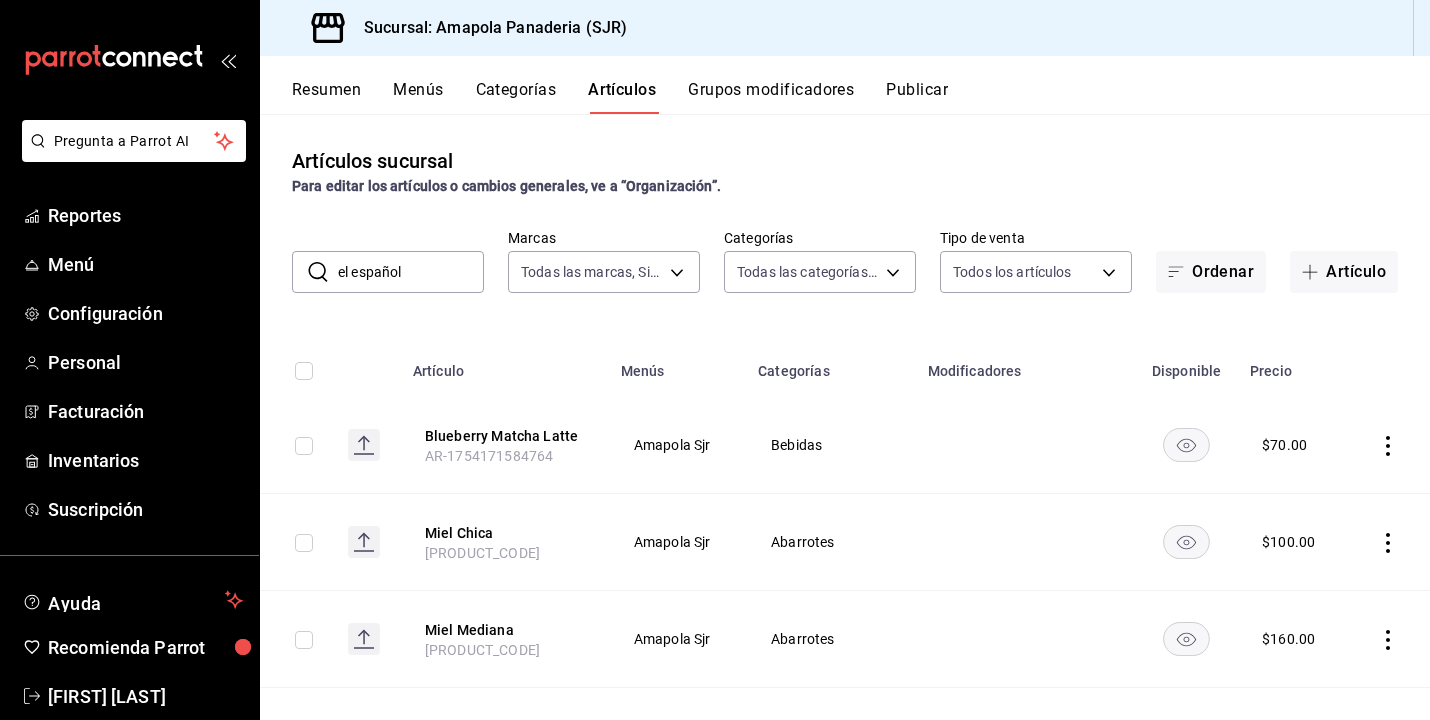 type on "el español" 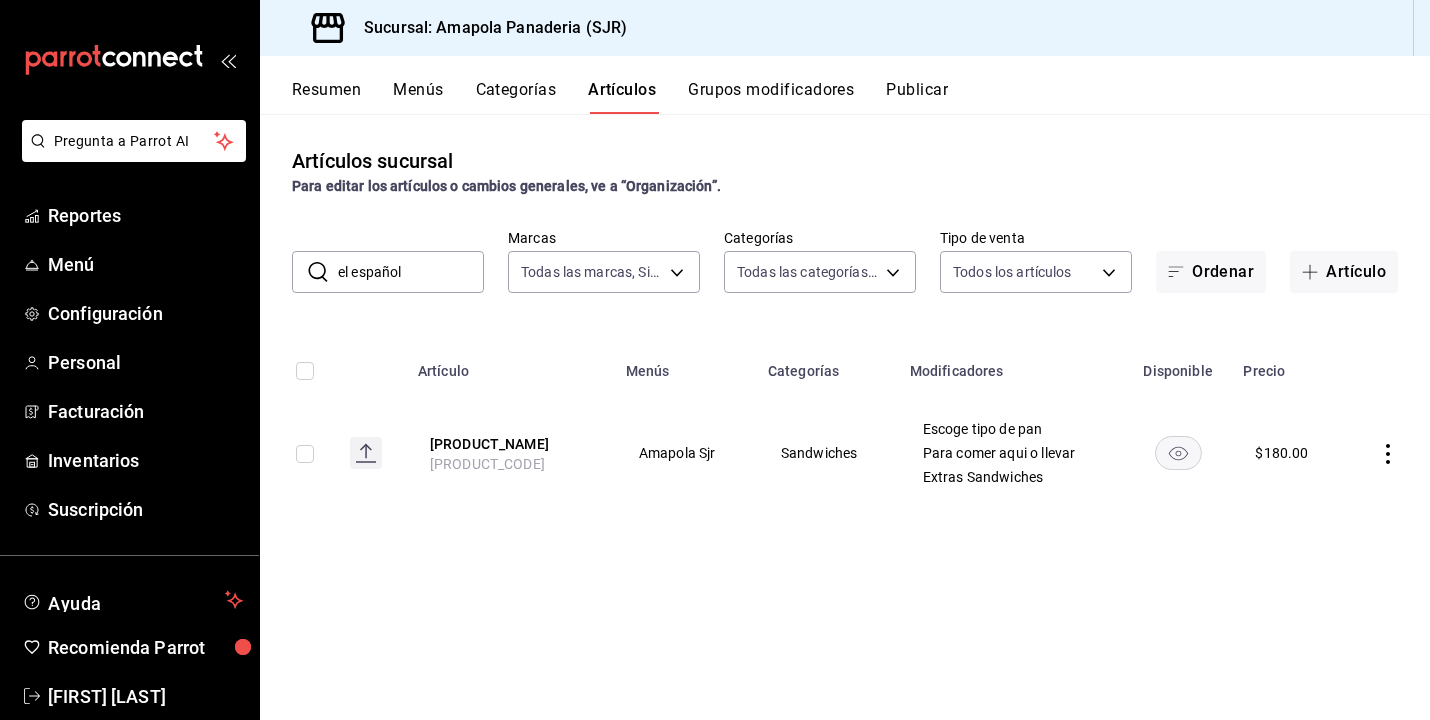 click 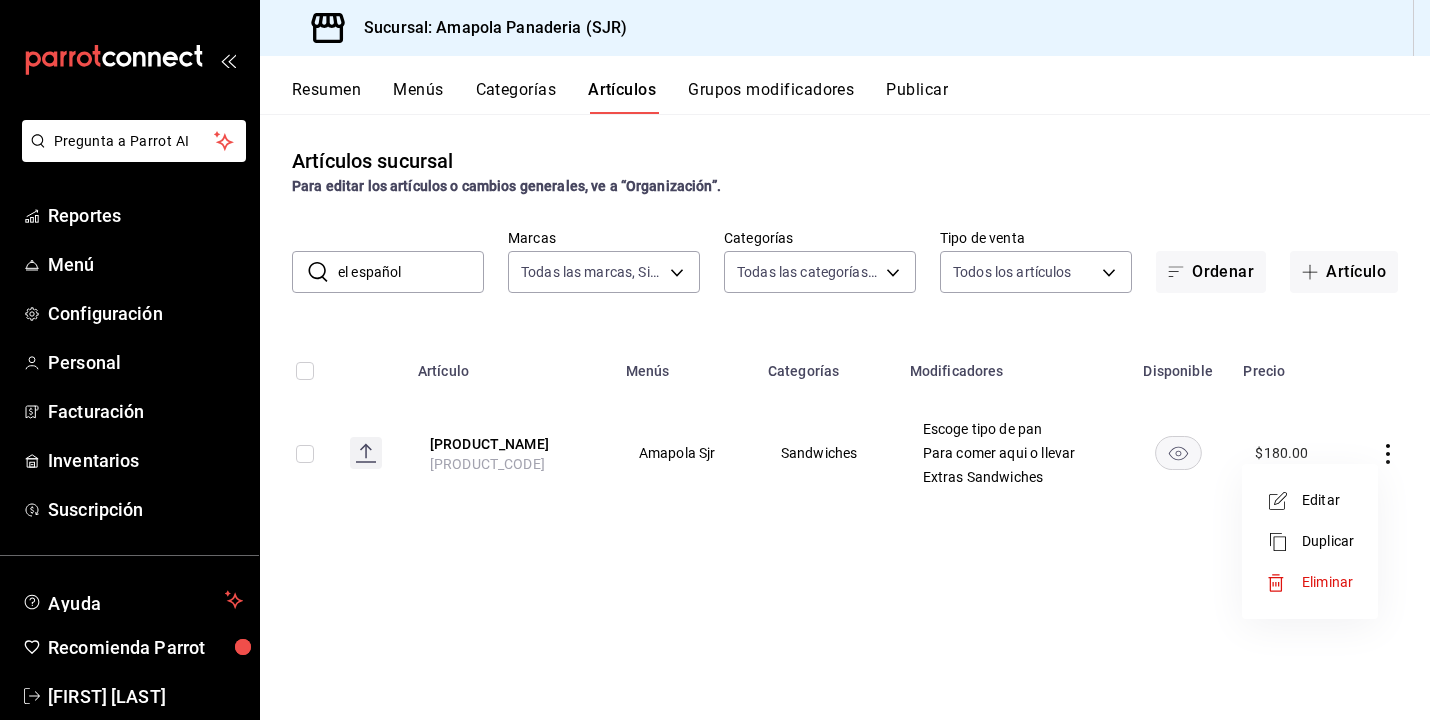 click on "Editar" at bounding box center (1328, 500) 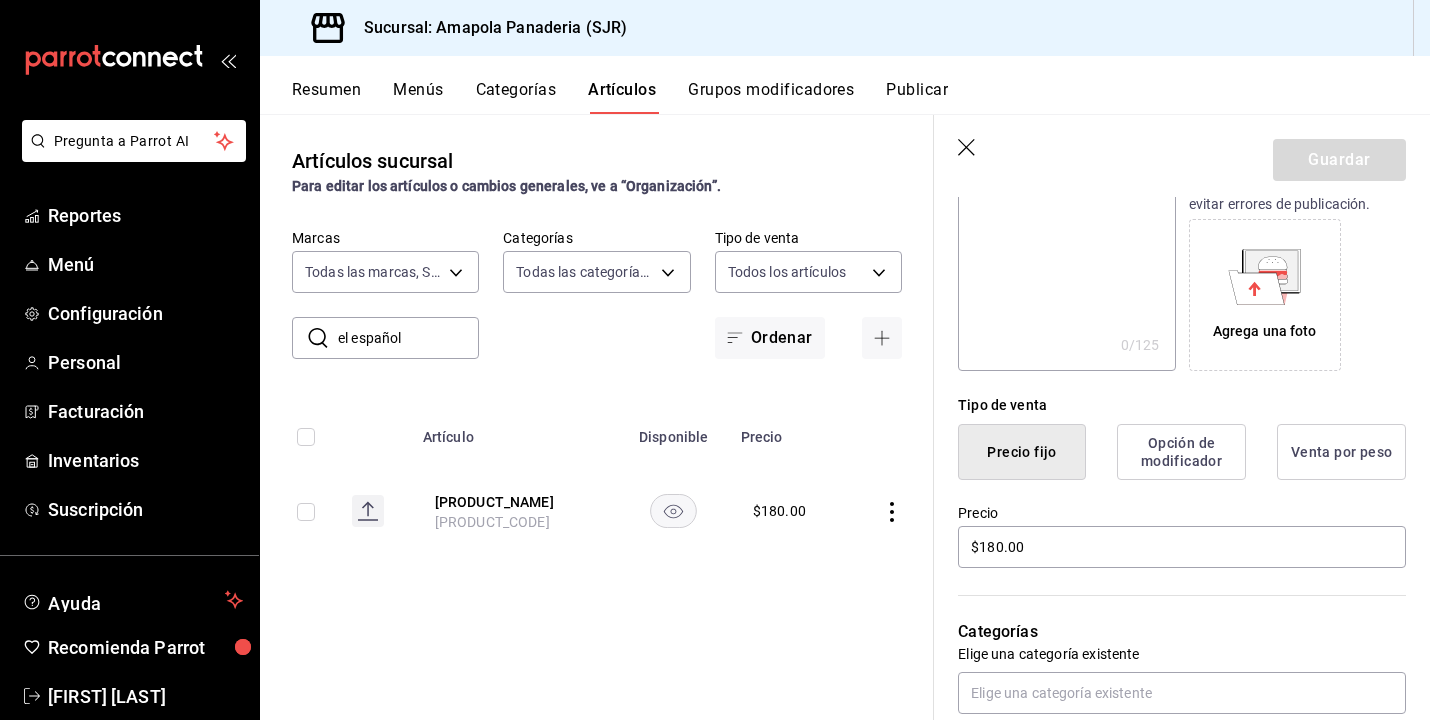 scroll, scrollTop: 299, scrollLeft: 0, axis: vertical 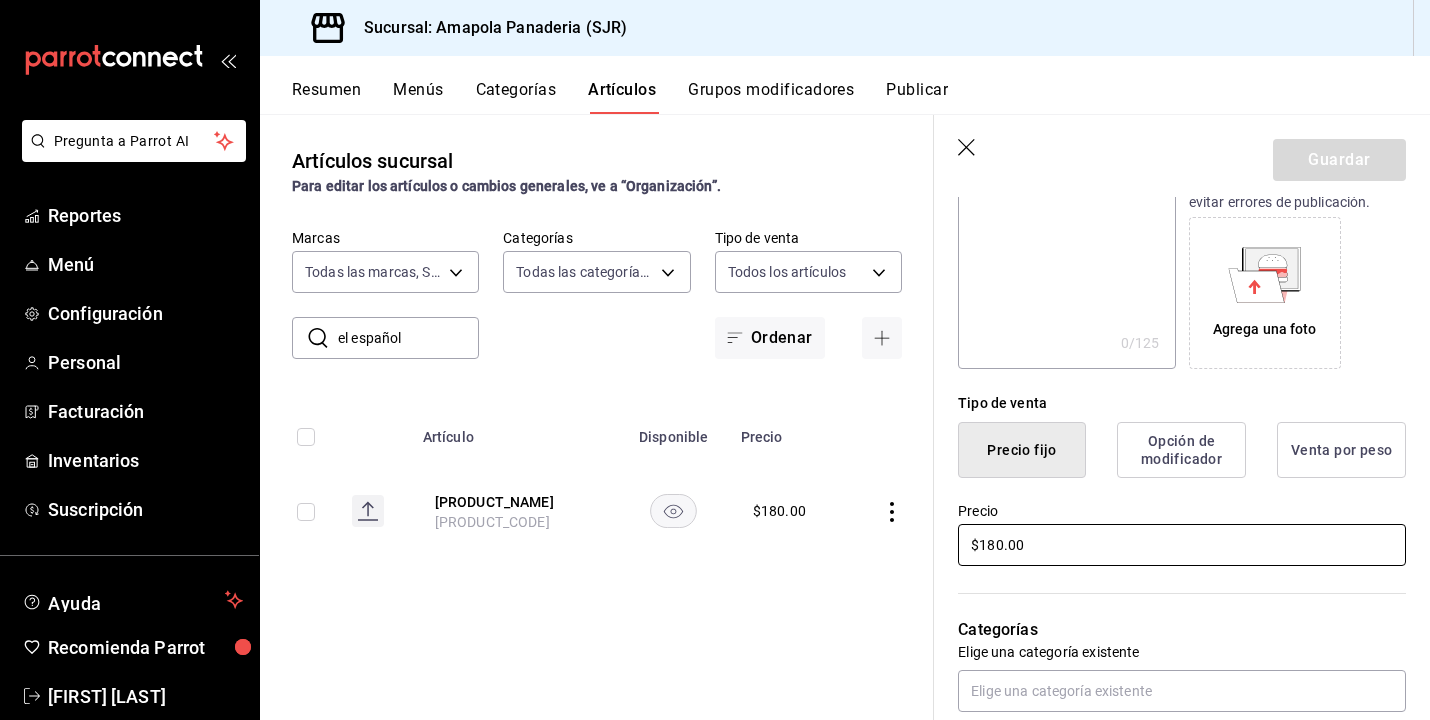 click on "$180.00" at bounding box center (1182, 545) 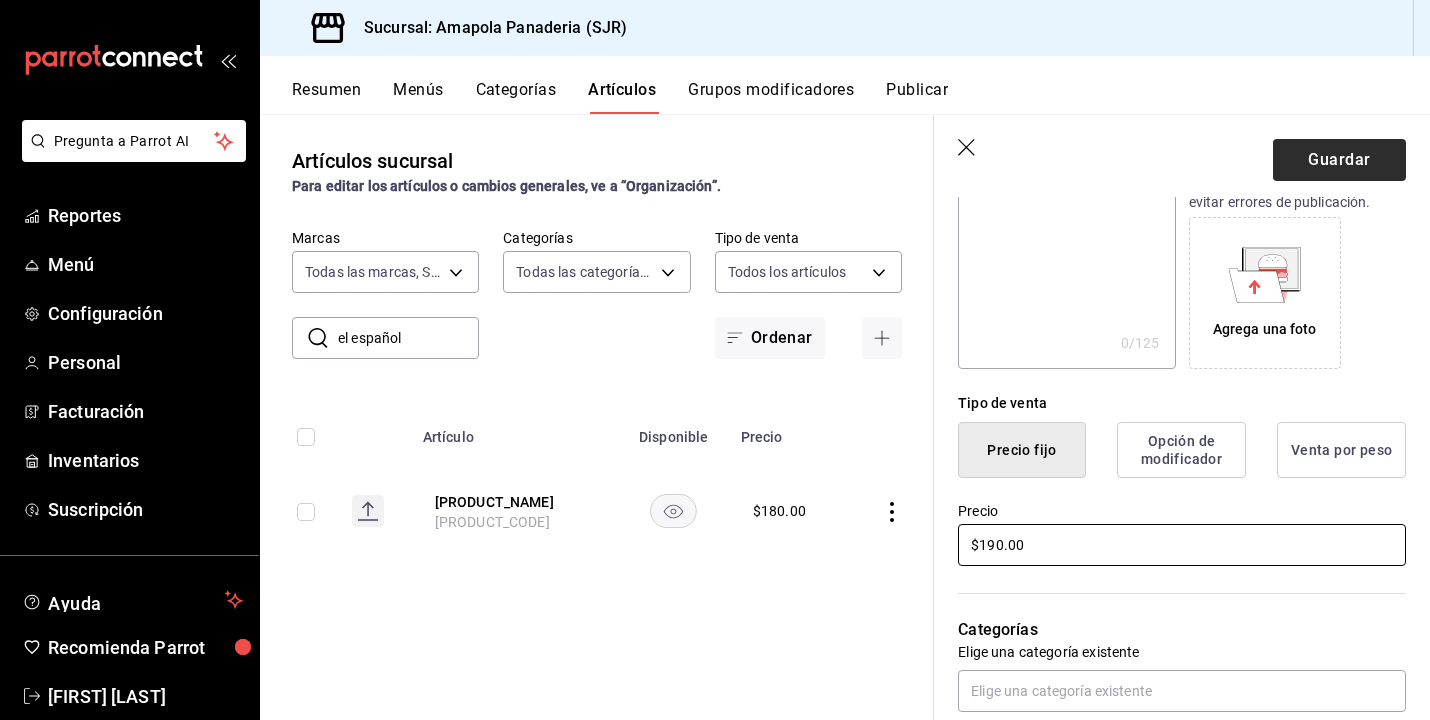 type on "$190.00" 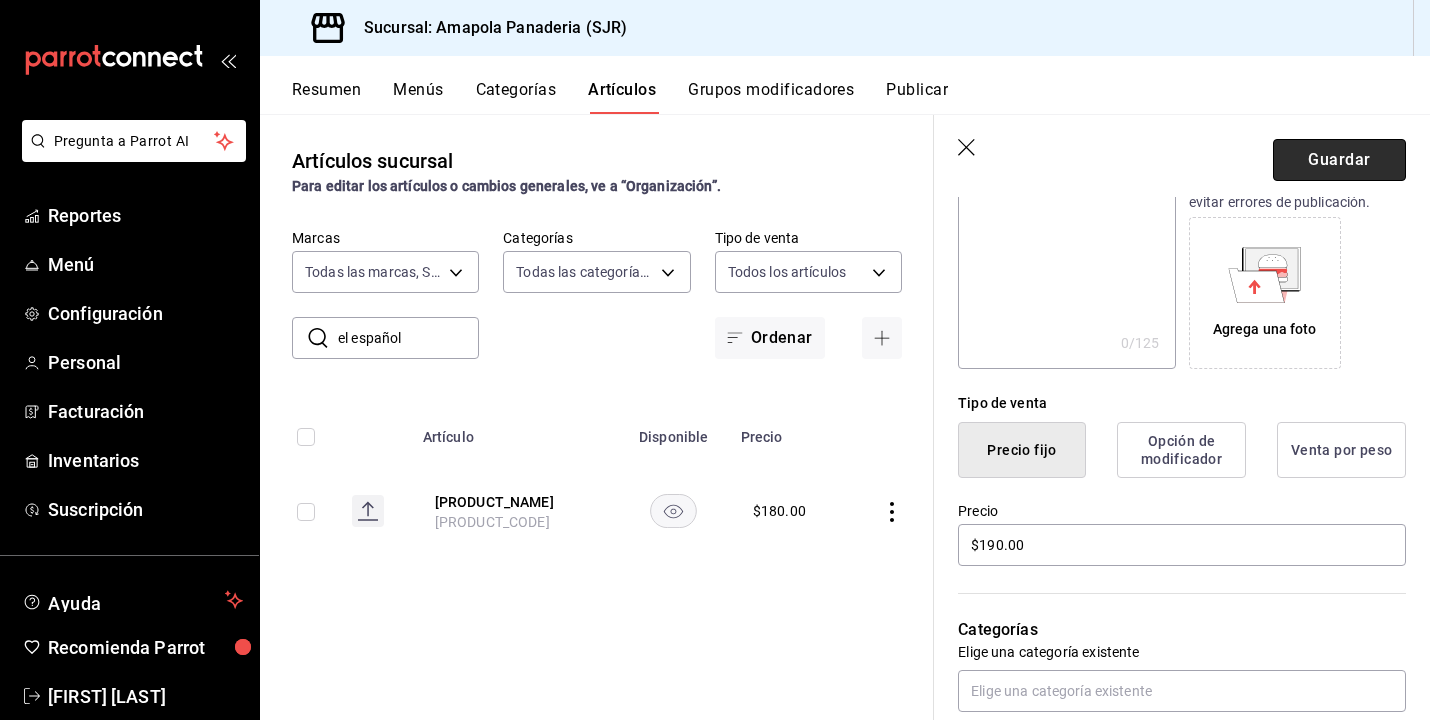 click on "Guardar" at bounding box center (1339, 160) 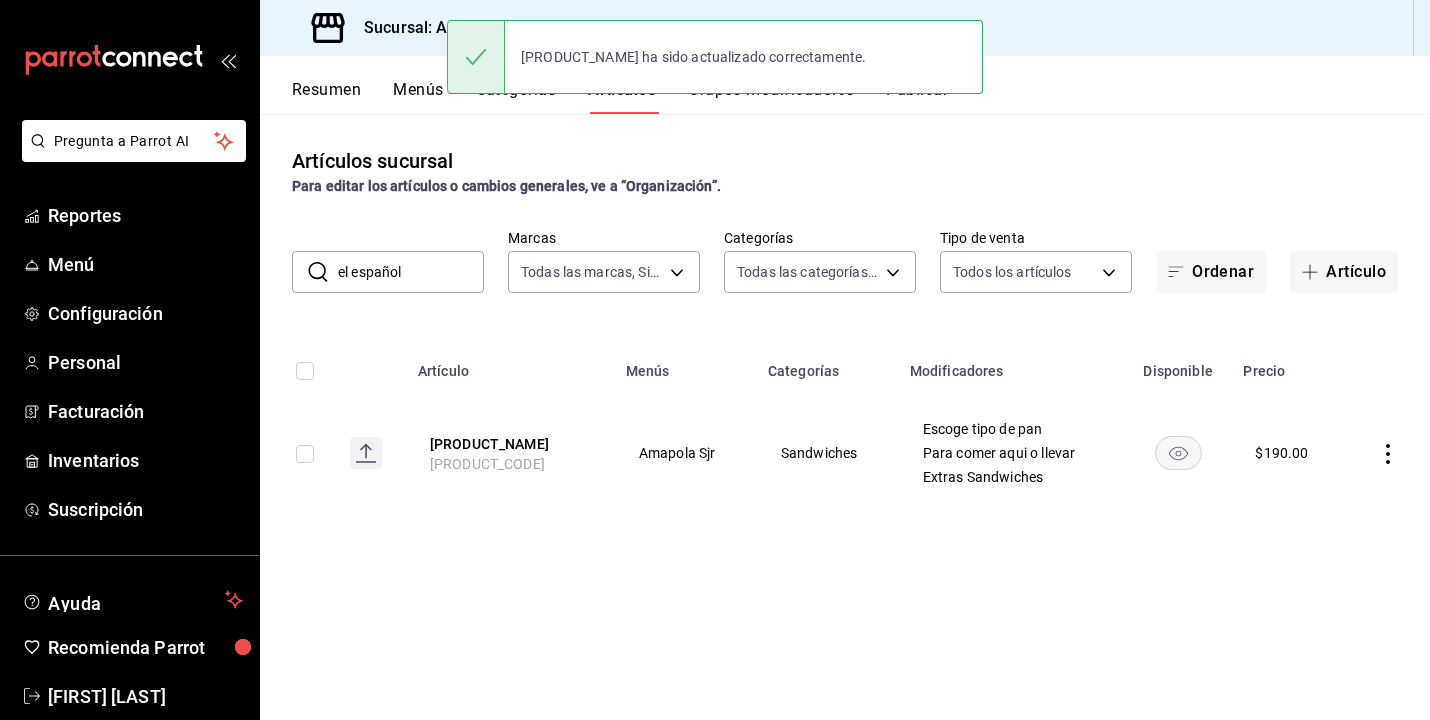 scroll, scrollTop: 0, scrollLeft: 0, axis: both 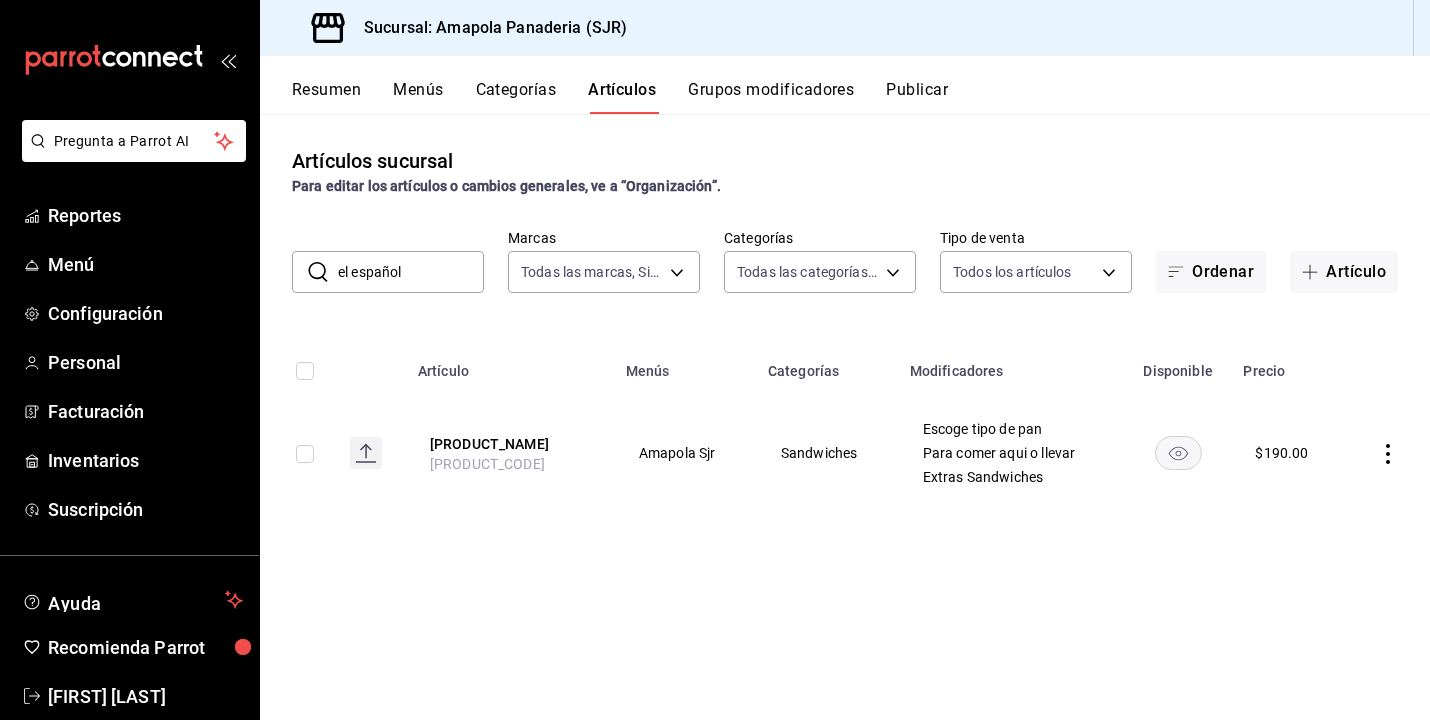 click on "Resumen" at bounding box center (326, 97) 